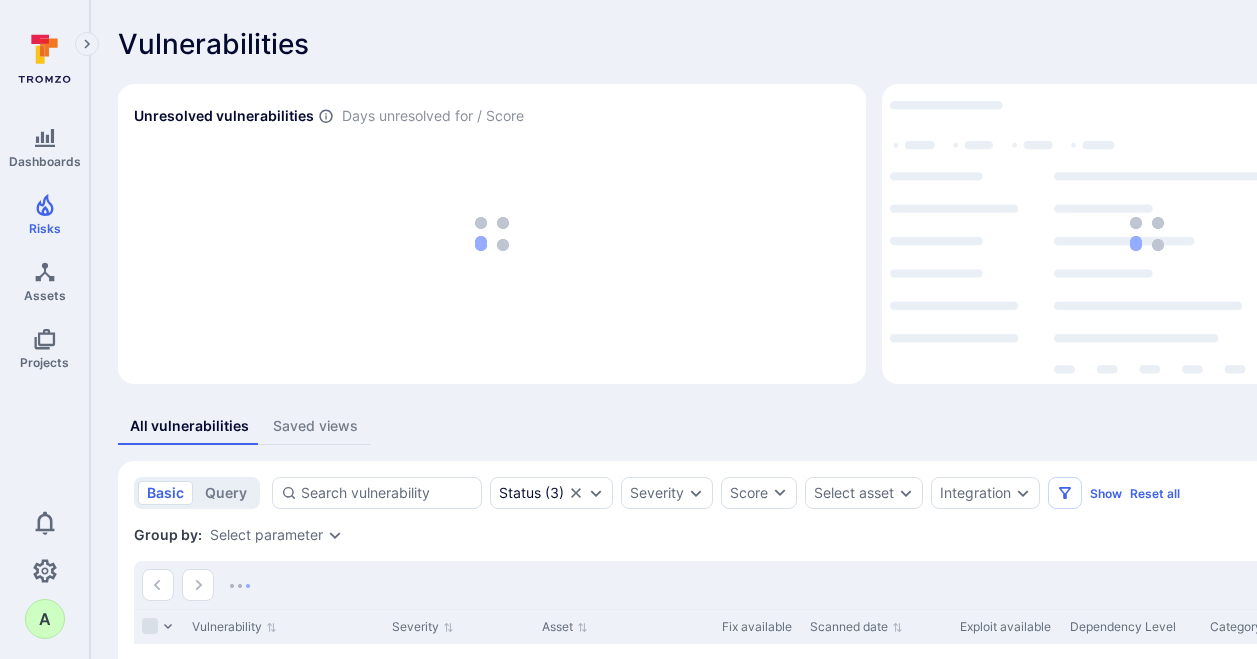 scroll, scrollTop: 0, scrollLeft: 0, axis: both 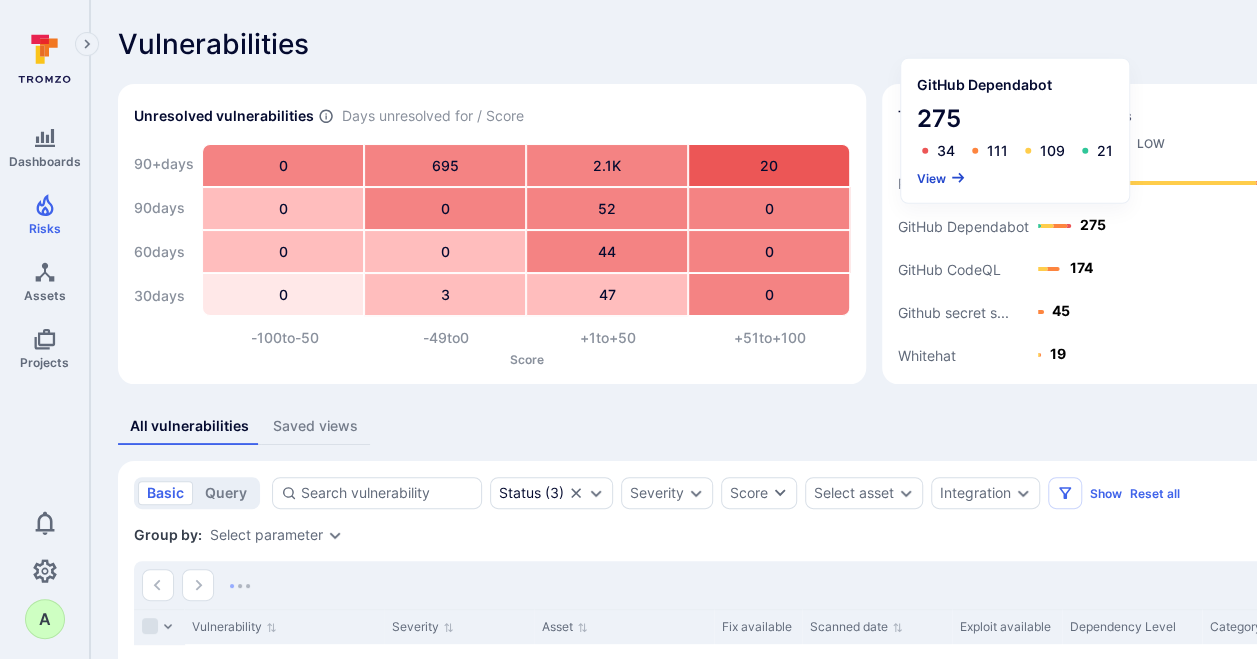 click on "View" at bounding box center [941, 177] 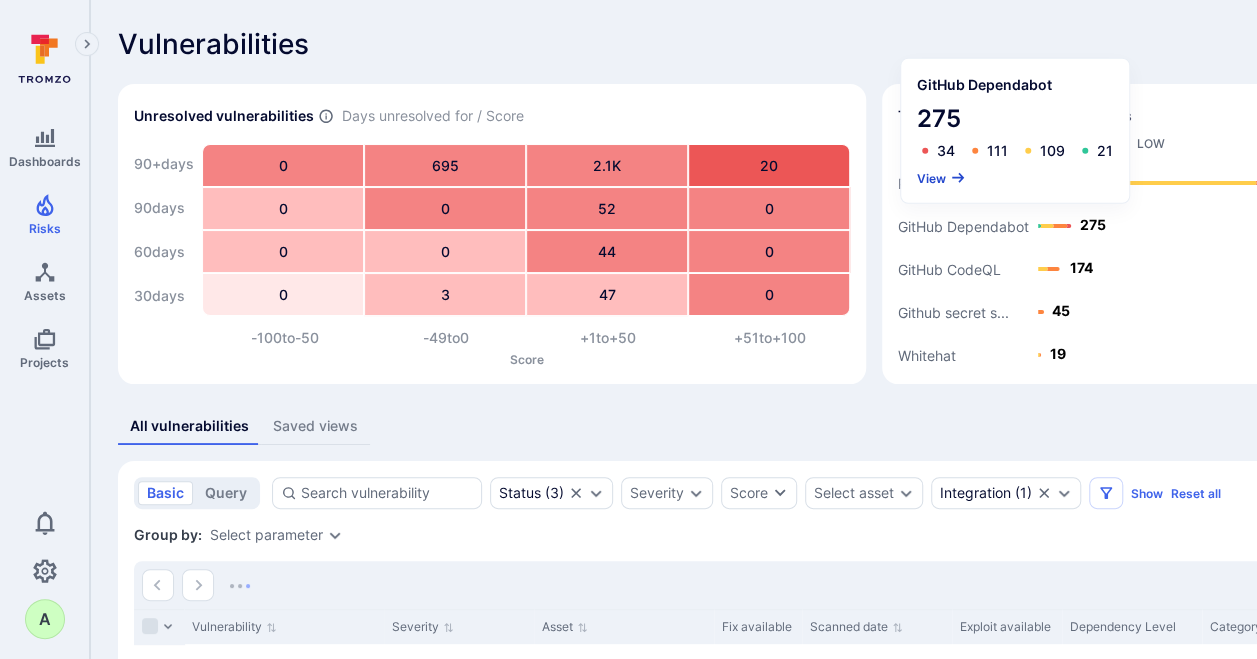 click on "View" at bounding box center (941, 177) 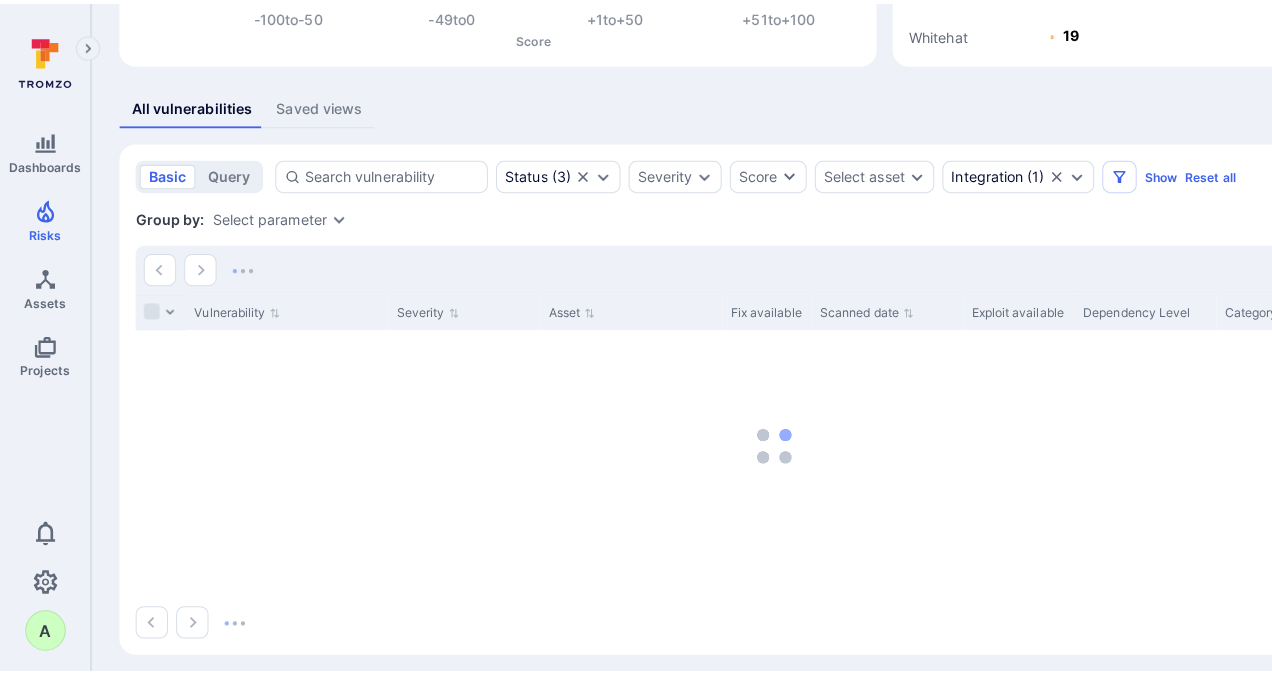 scroll, scrollTop: 334, scrollLeft: 0, axis: vertical 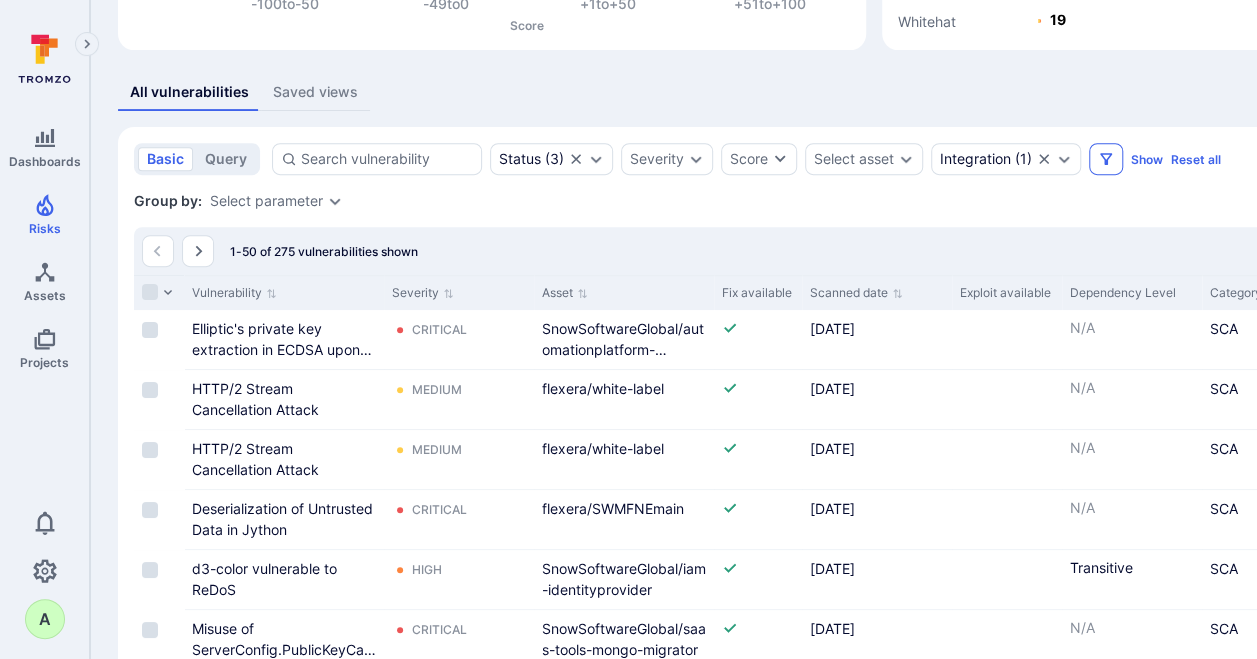click 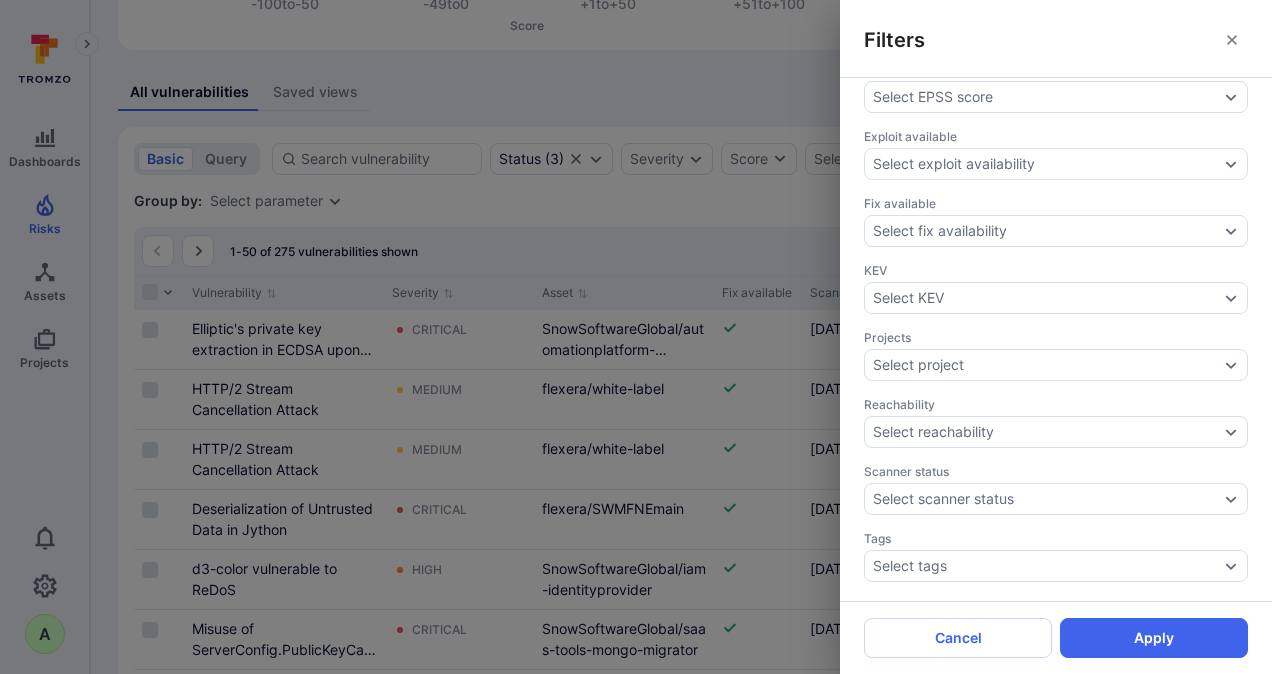 scroll, scrollTop: 600, scrollLeft: 0, axis: vertical 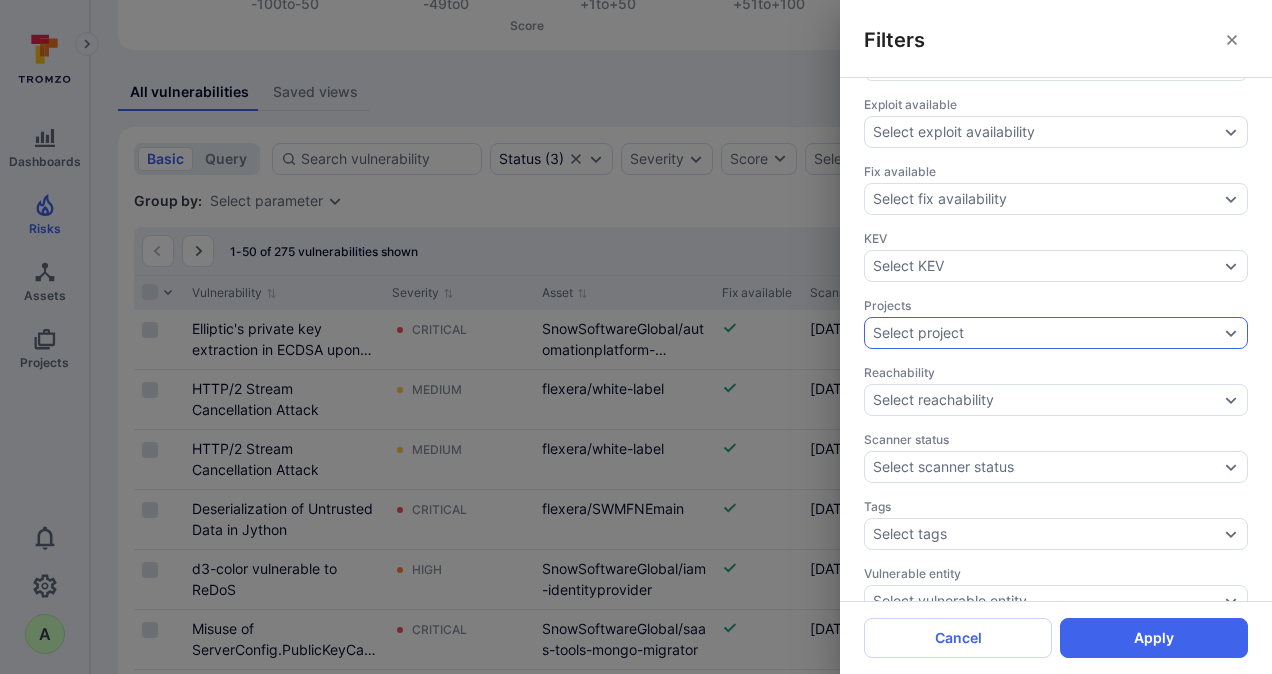click on "Select project" at bounding box center [1046, 333] 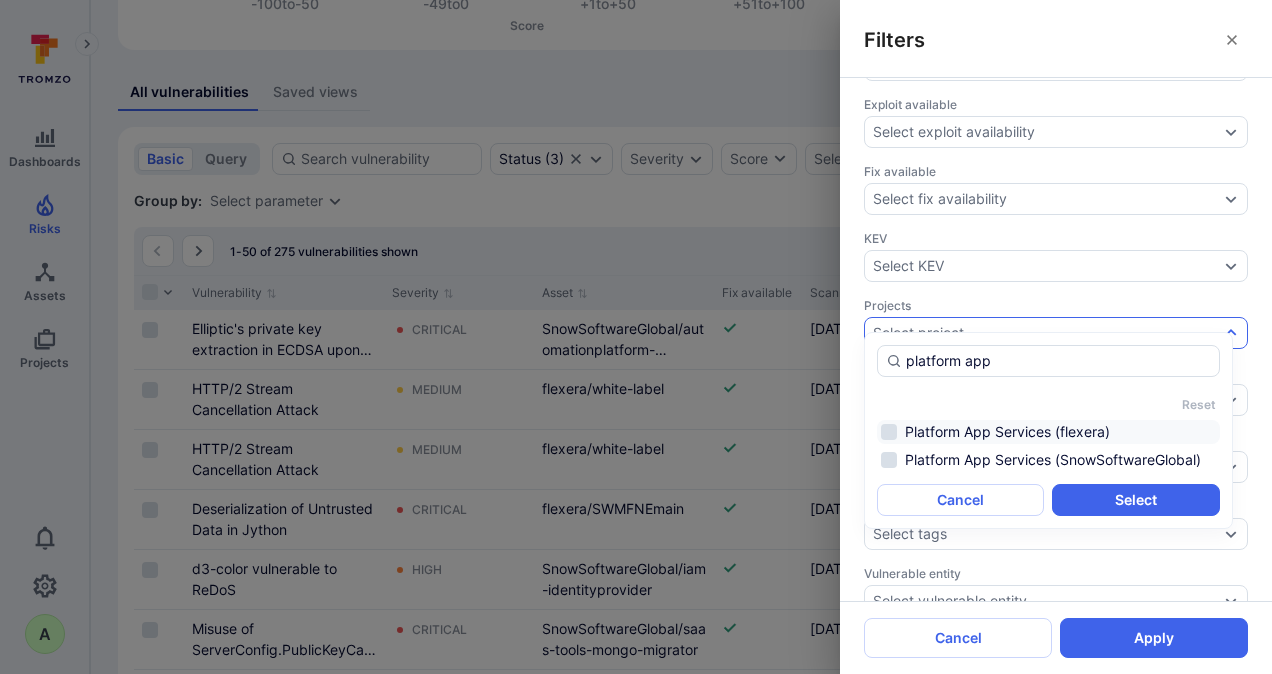 click on "Platform App Services (flexera)" at bounding box center [1048, 432] 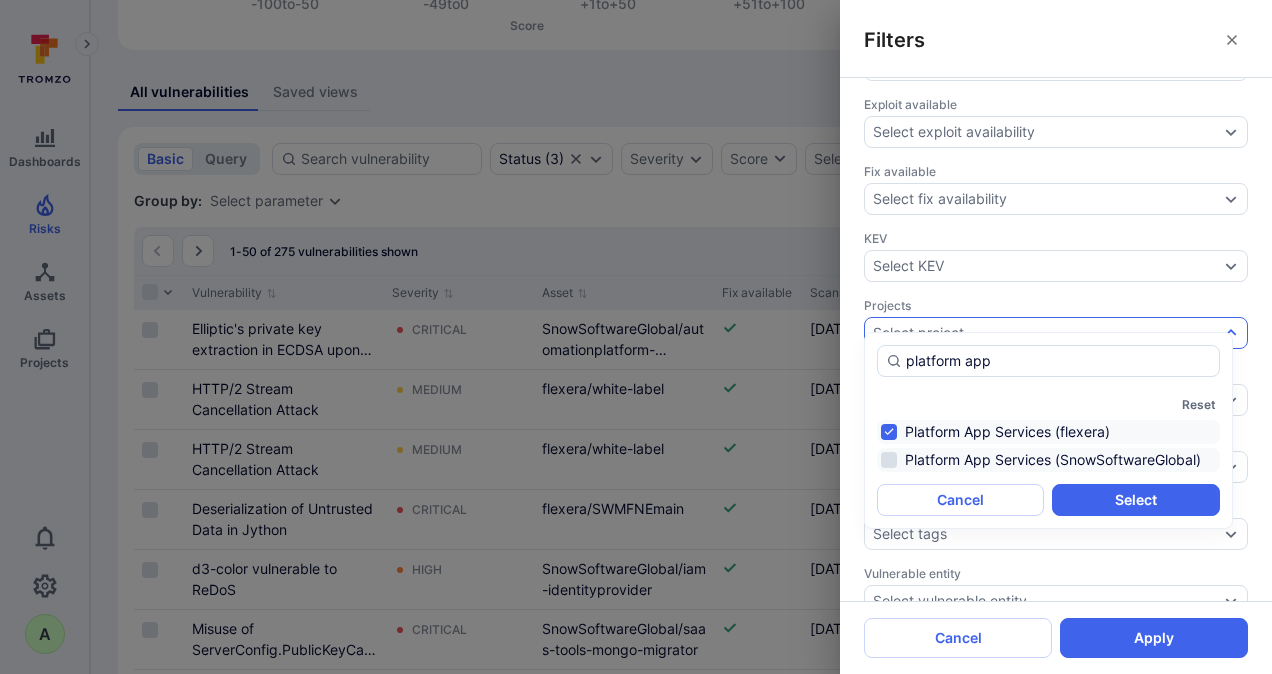 click on "Platform App Services (SnowSoftwareGlobal)" at bounding box center (1048, 460) 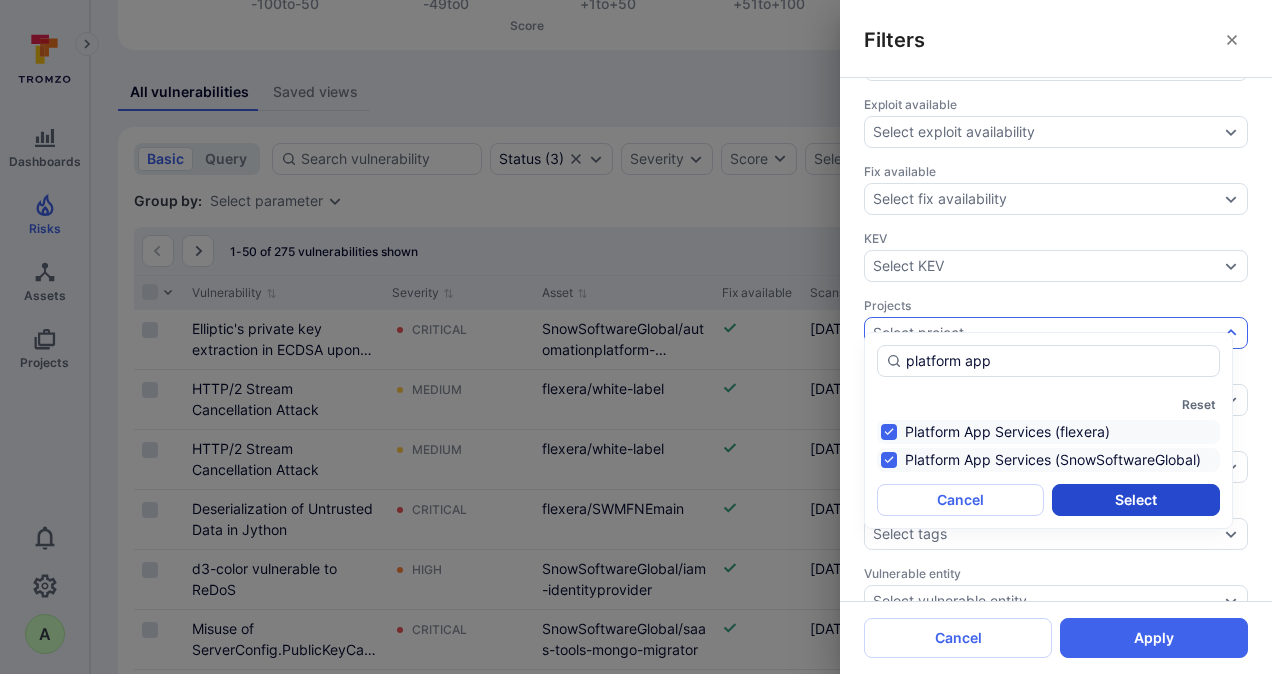 type on "platform app" 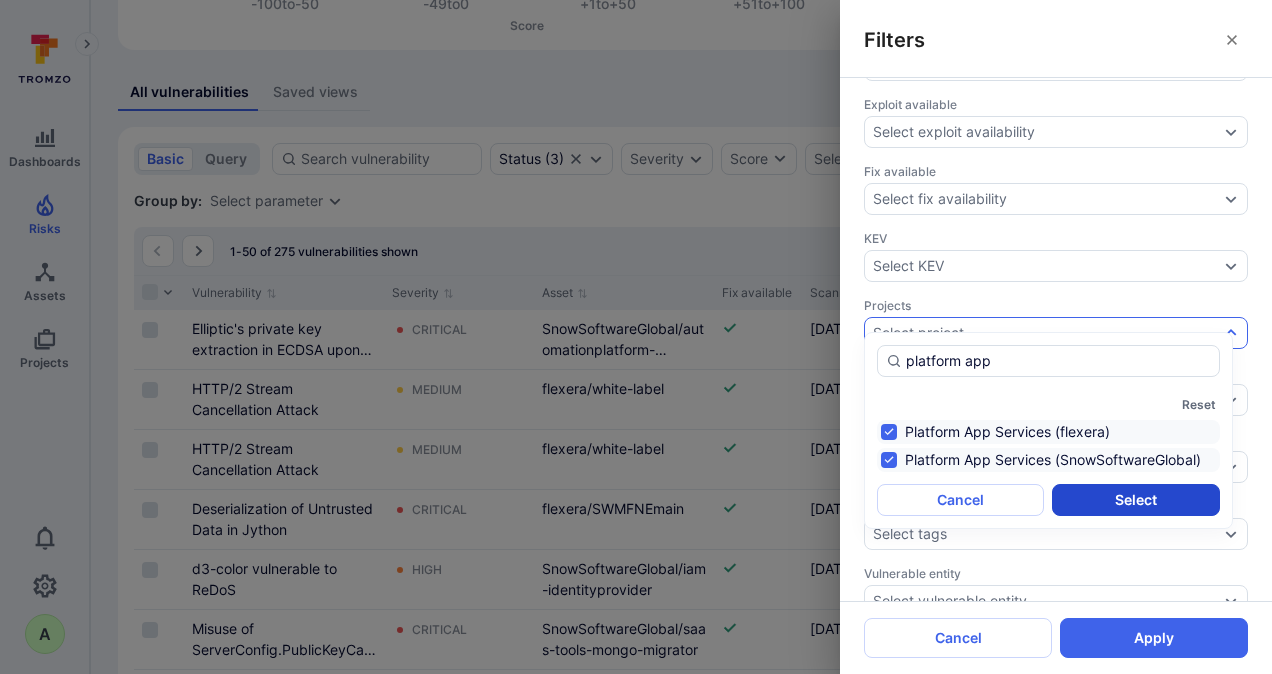 click on "Select" at bounding box center (1135, 500) 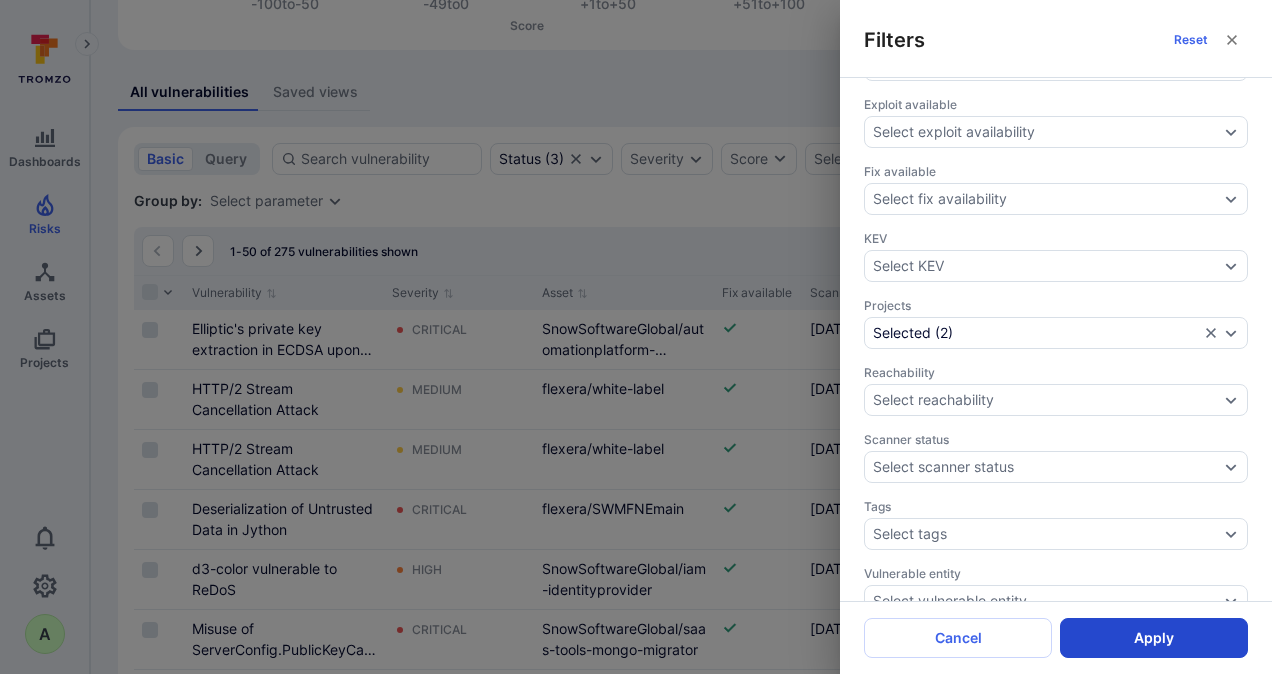 click on "Apply" at bounding box center [1154, 638] 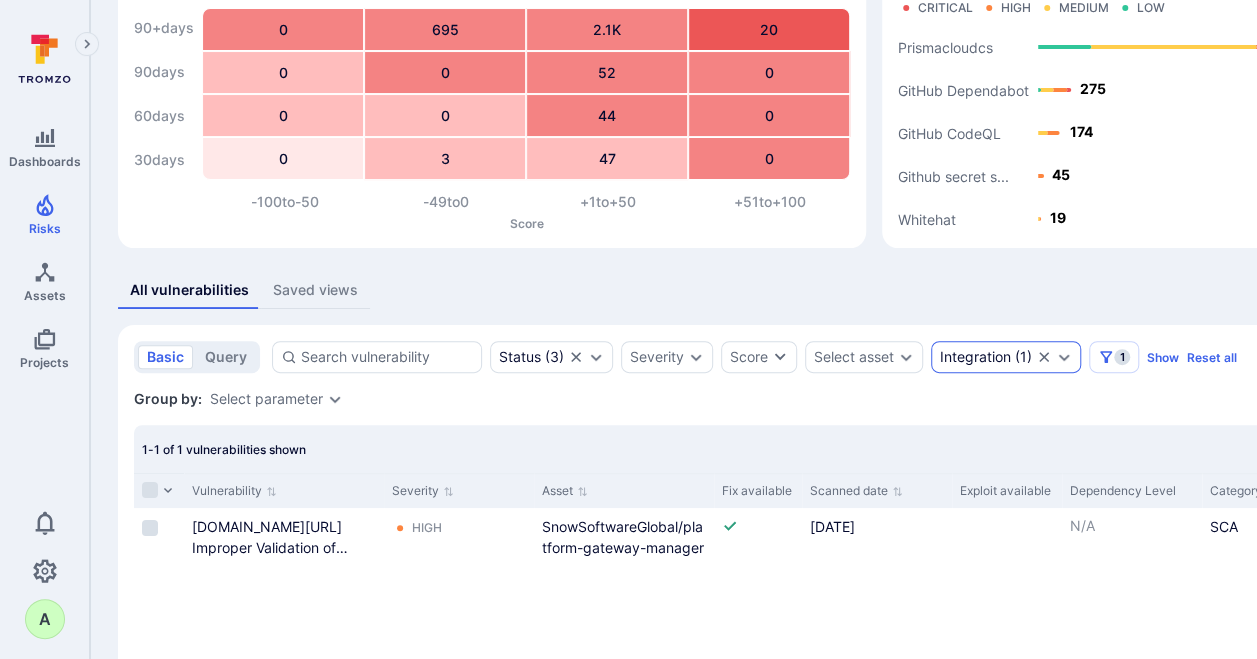 scroll, scrollTop: 0, scrollLeft: 0, axis: both 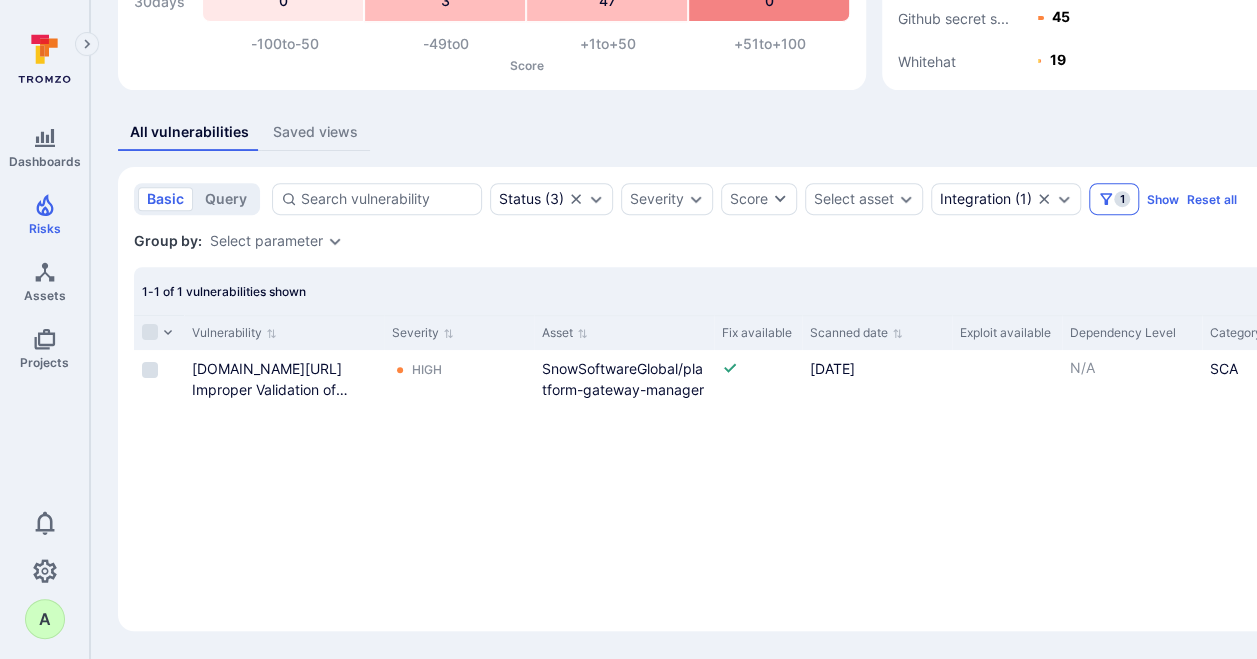 click on "1" at bounding box center [1114, 199] 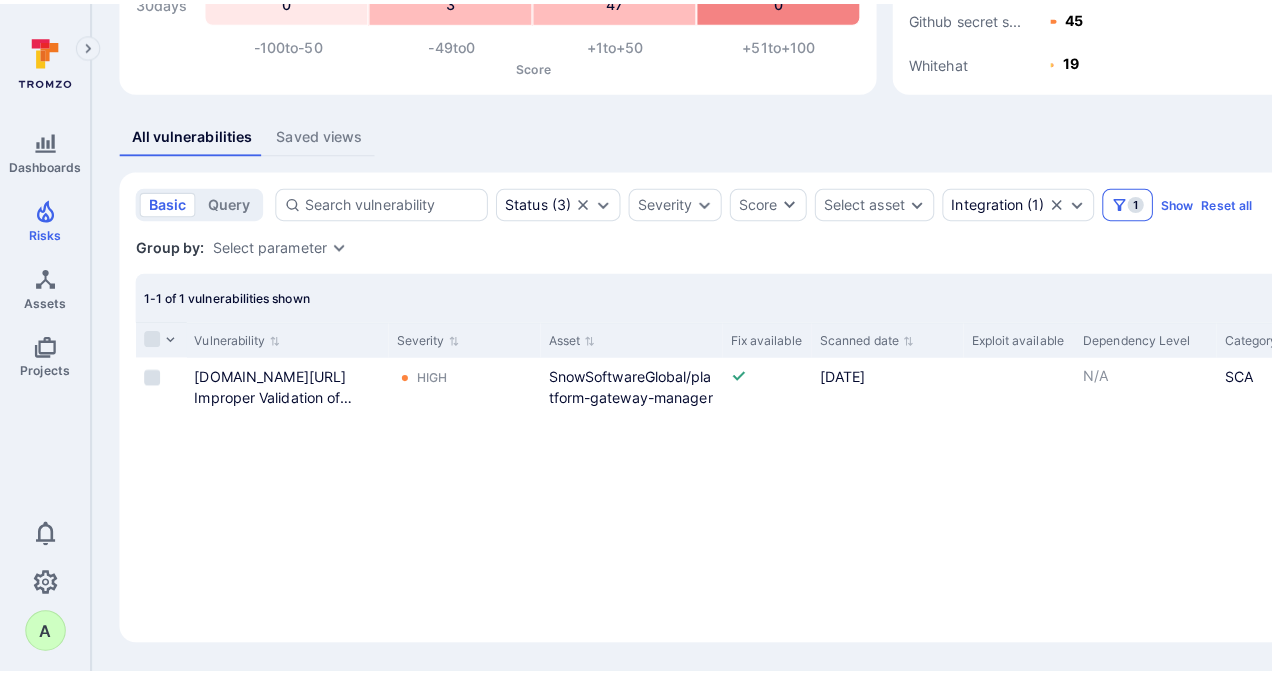 scroll, scrollTop: 278, scrollLeft: 0, axis: vertical 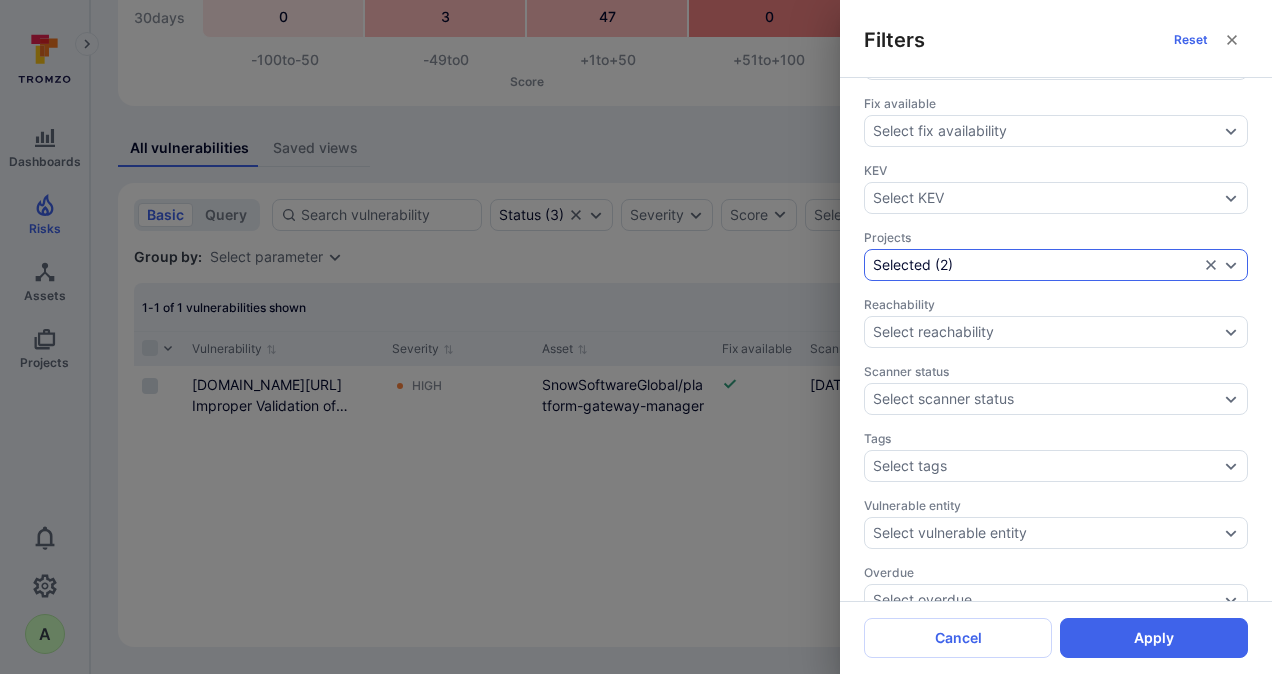 click on "Selected  ( 2 )" at bounding box center (1056, 265) 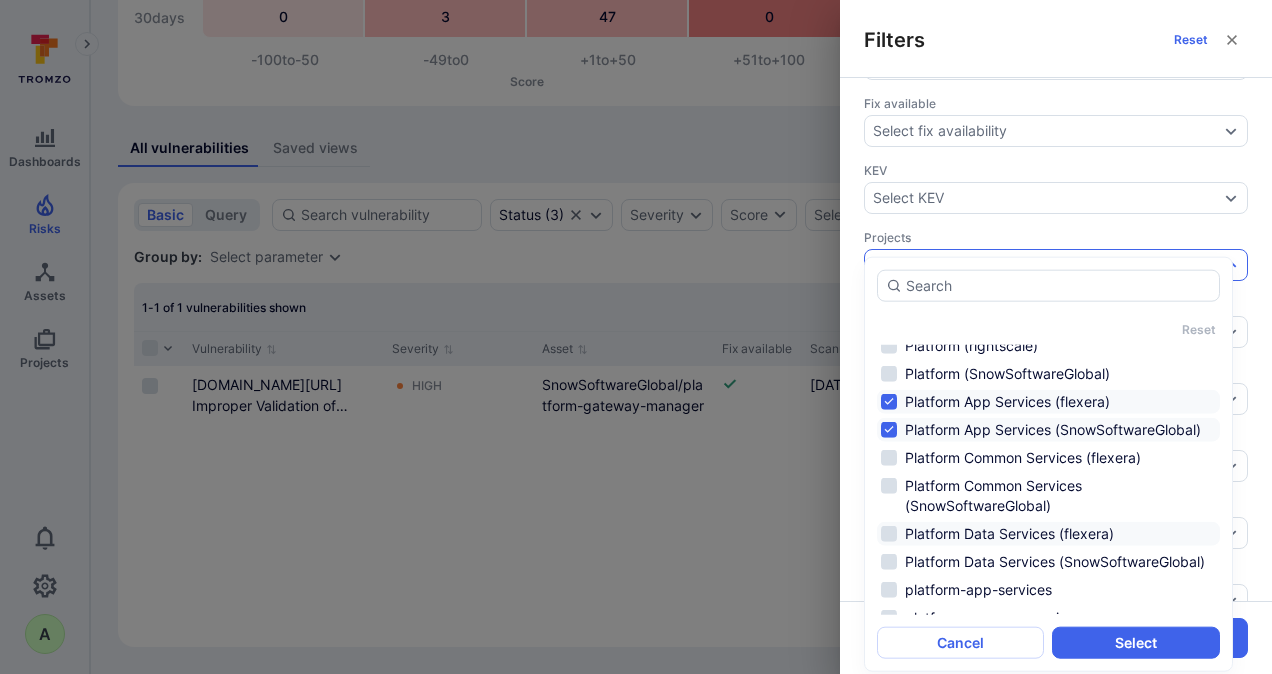 scroll, scrollTop: 1146, scrollLeft: 0, axis: vertical 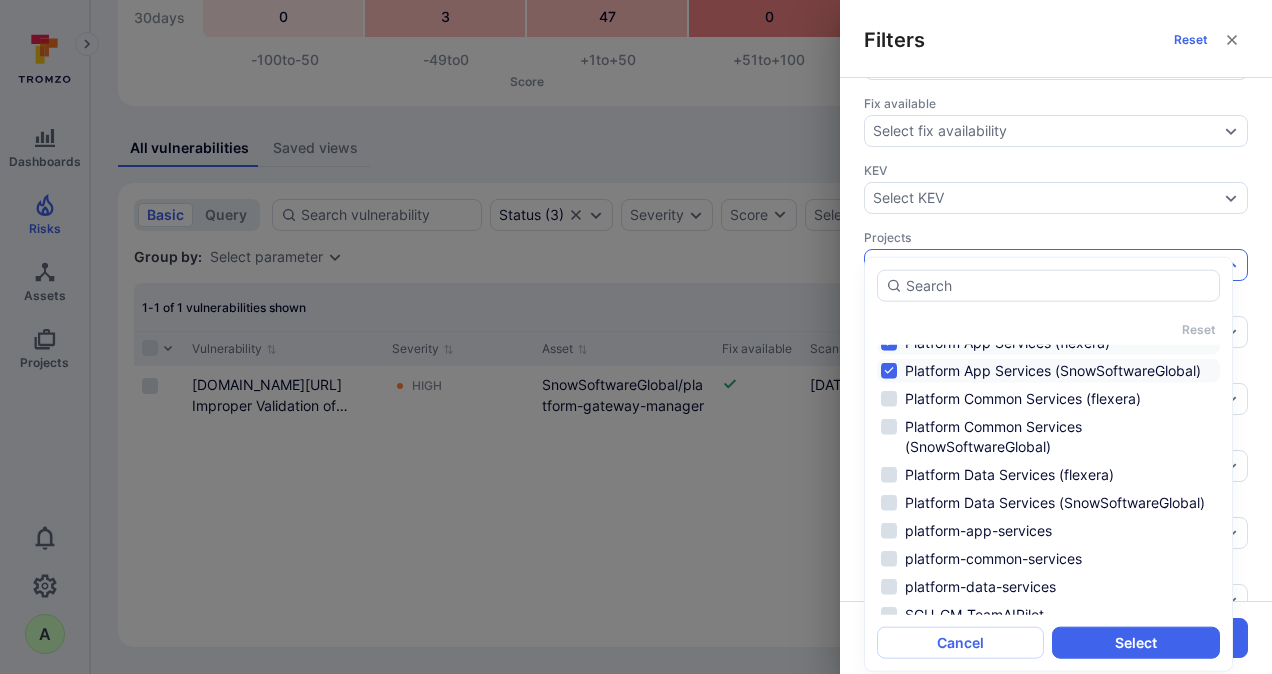 click on "Platform App Services (flexera)" at bounding box center [1048, 343] 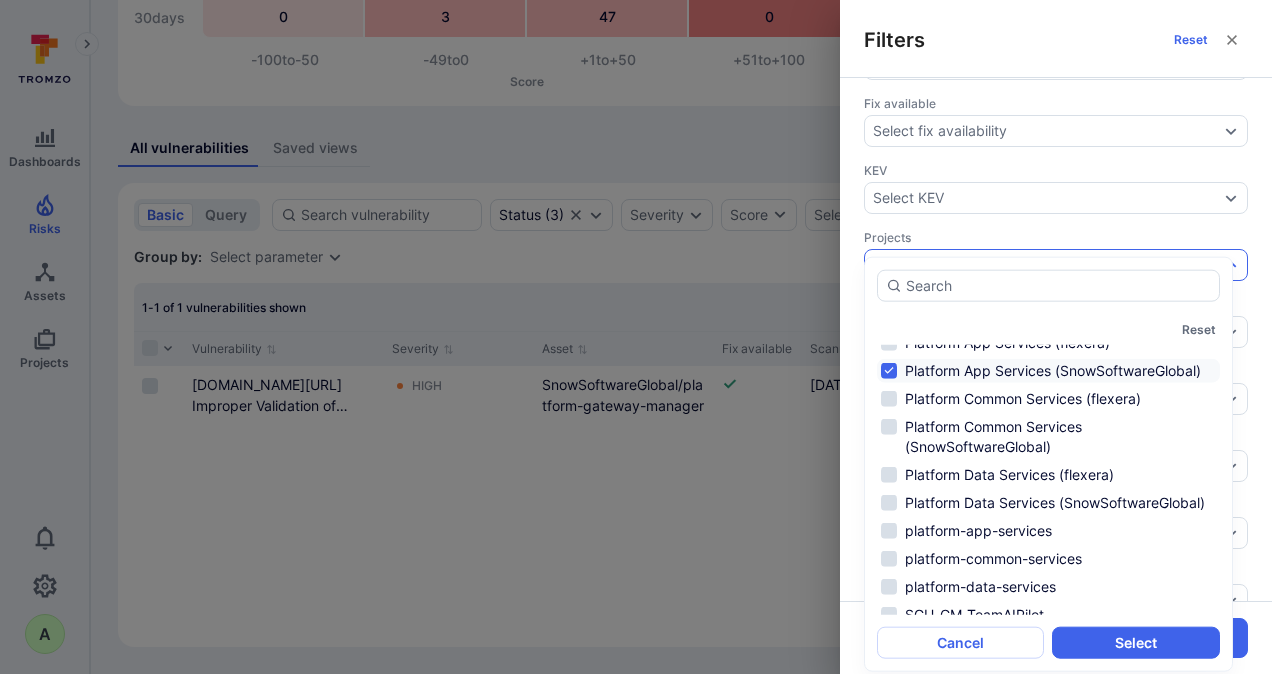 click on "Platform App Services (SnowSoftwareGlobal)" at bounding box center [1048, 371] 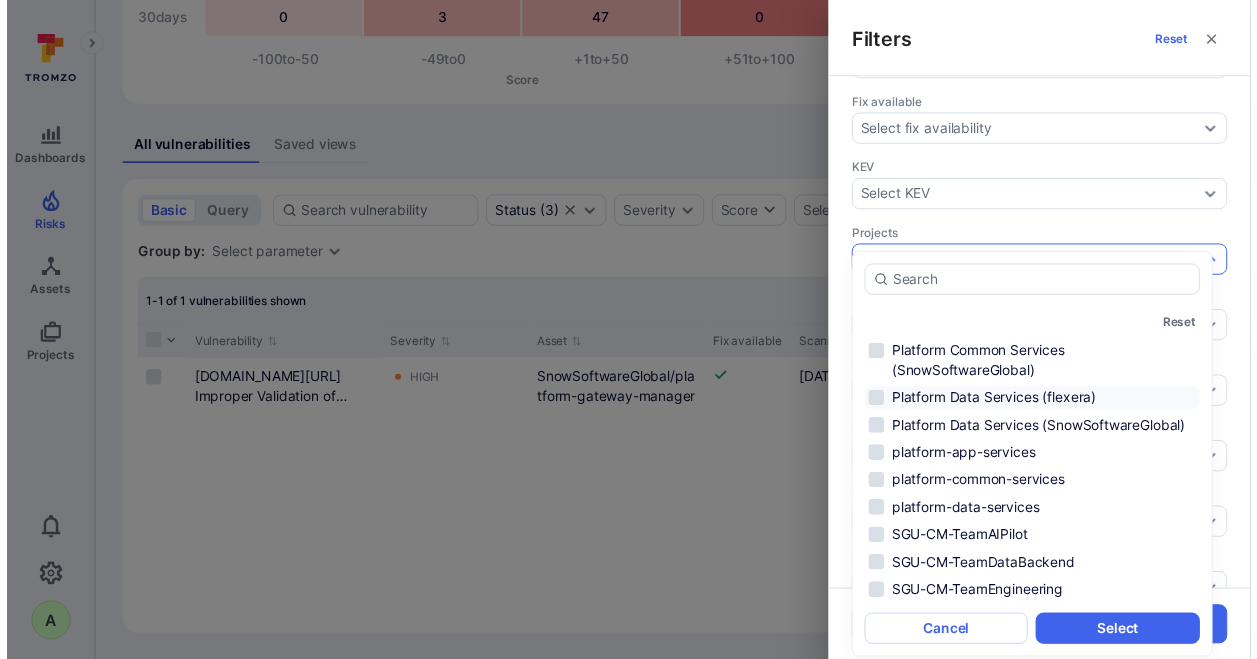scroll, scrollTop: 1246, scrollLeft: 0, axis: vertical 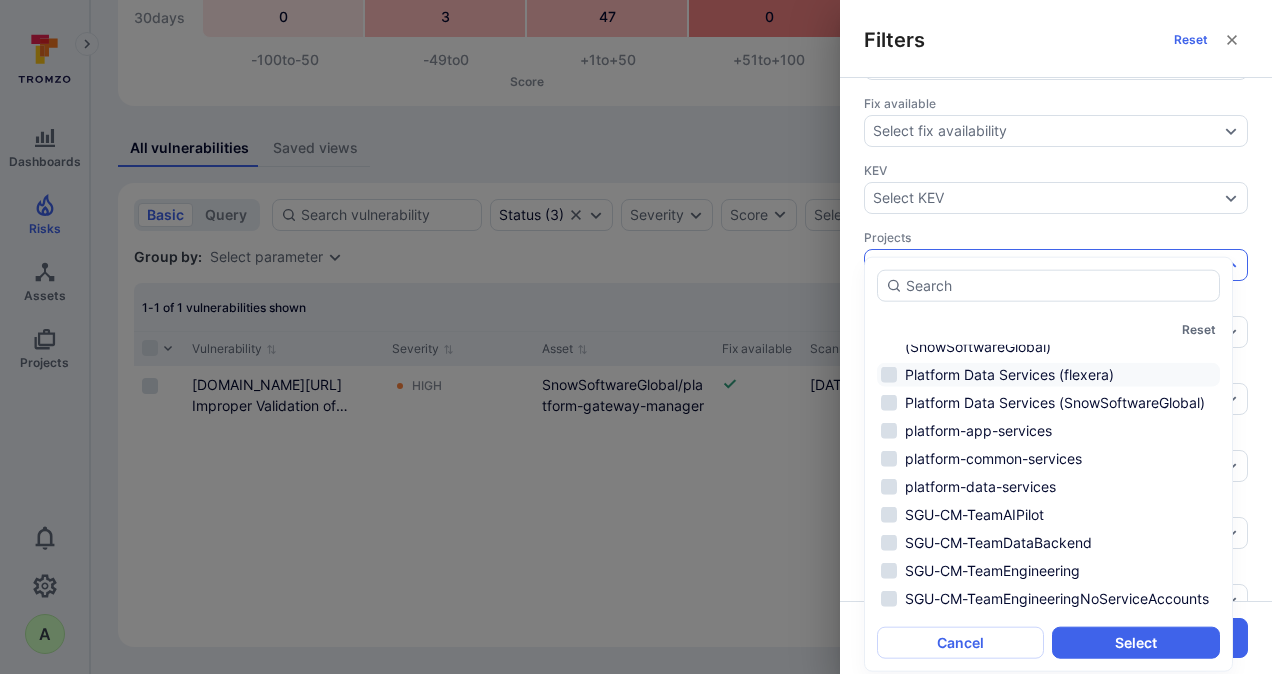 click on "Platform Data Services (flexera)" at bounding box center (1048, 375) 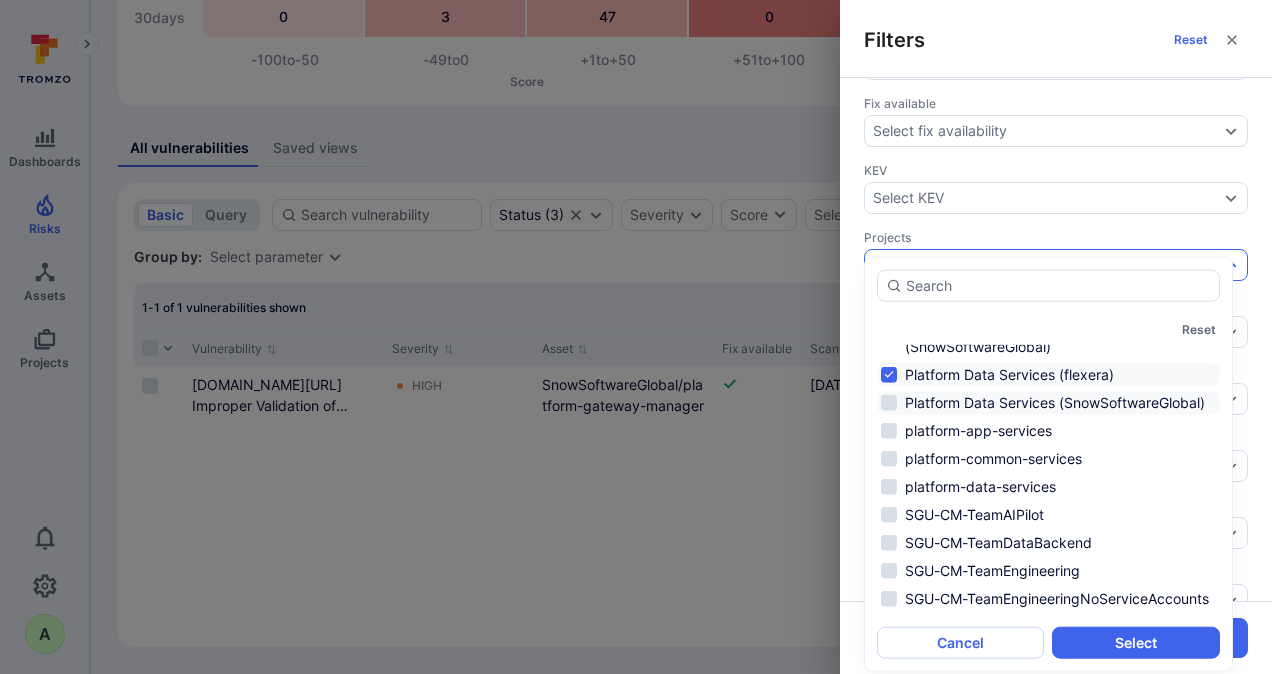 click on "Platform Data Services (SnowSoftwareGlobal)" at bounding box center (1048, 403) 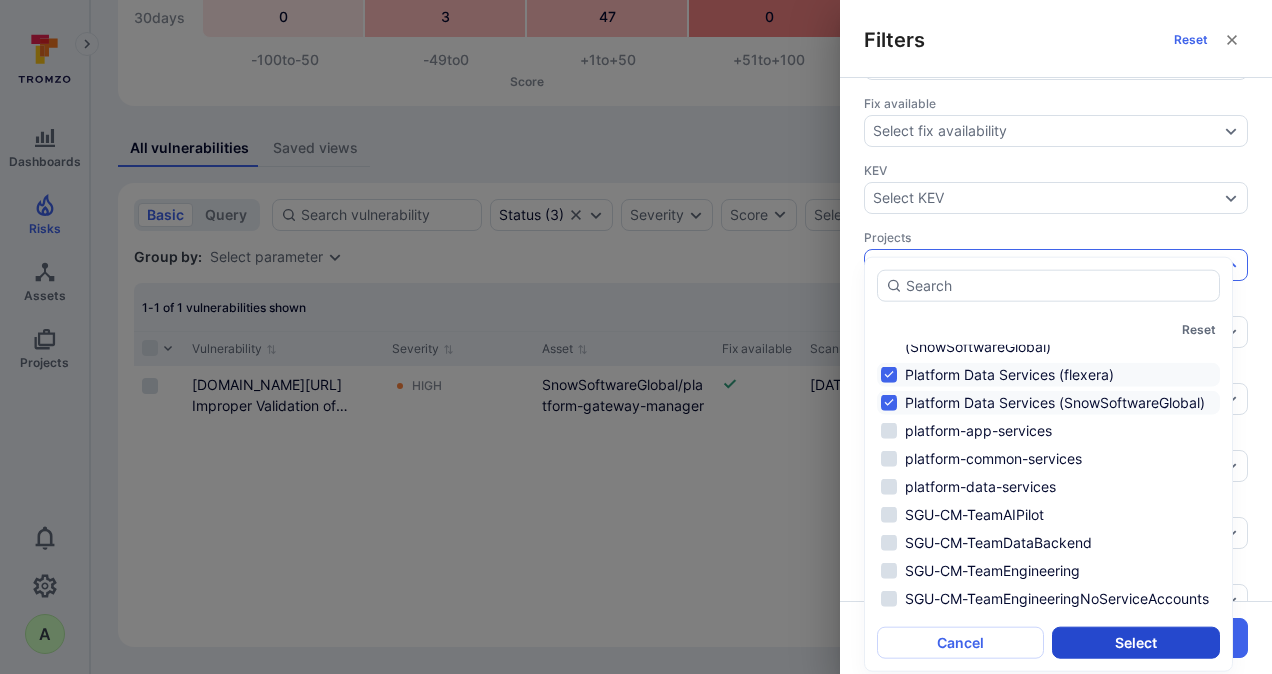 click on "Select" at bounding box center (1135, 642) 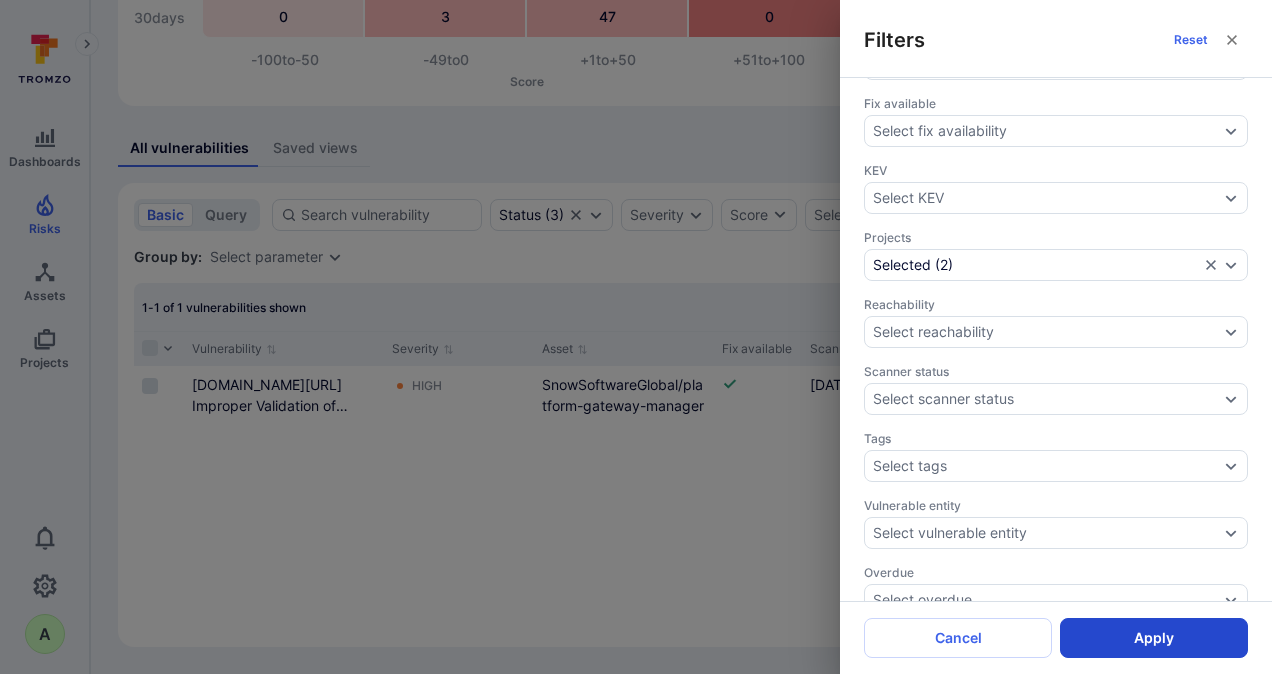 click on "Apply" at bounding box center [1154, 638] 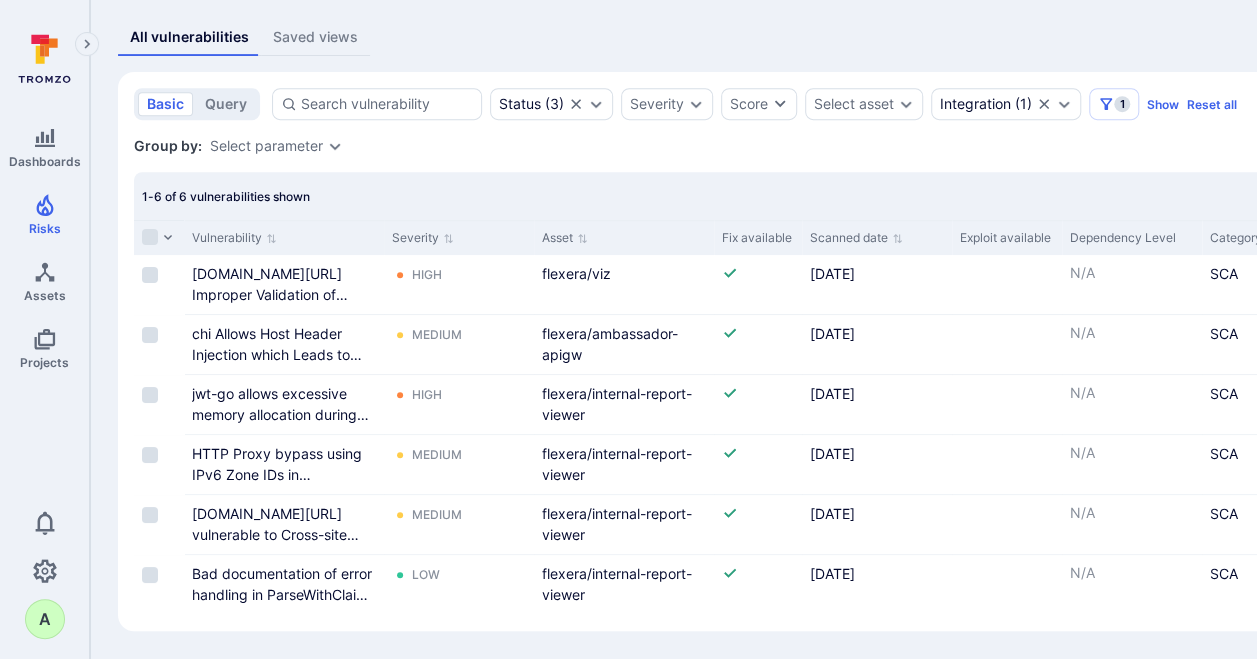 scroll, scrollTop: 398, scrollLeft: 0, axis: vertical 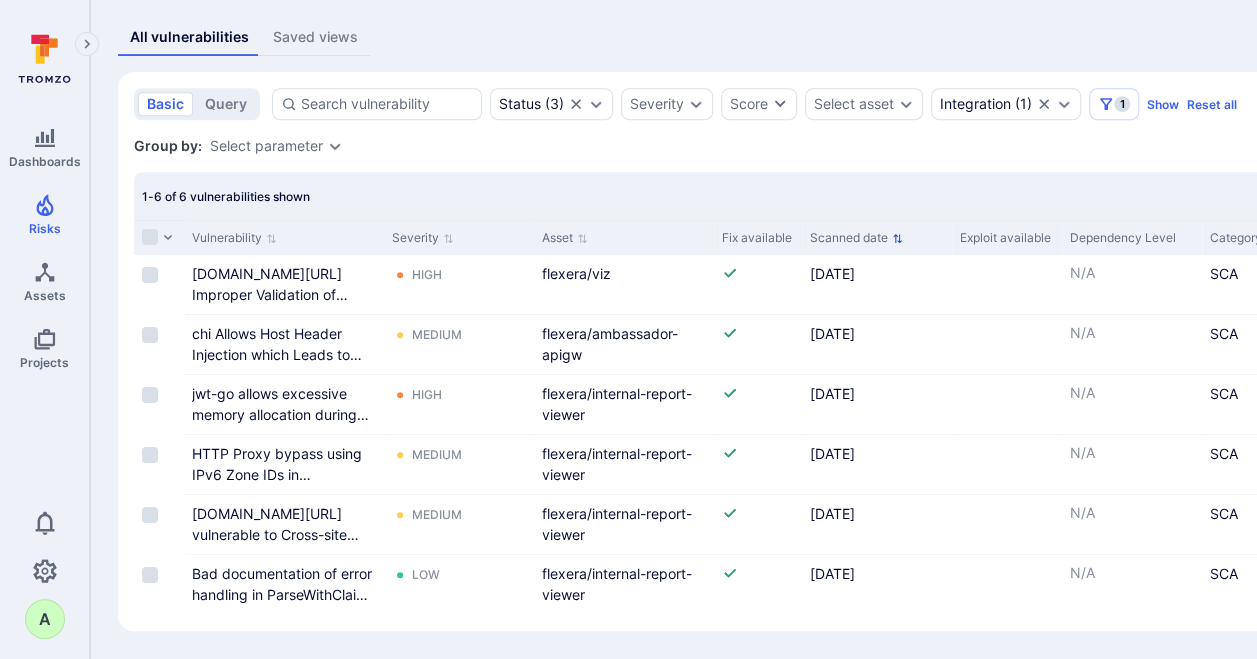 click on "Scanned date" at bounding box center [856, 238] 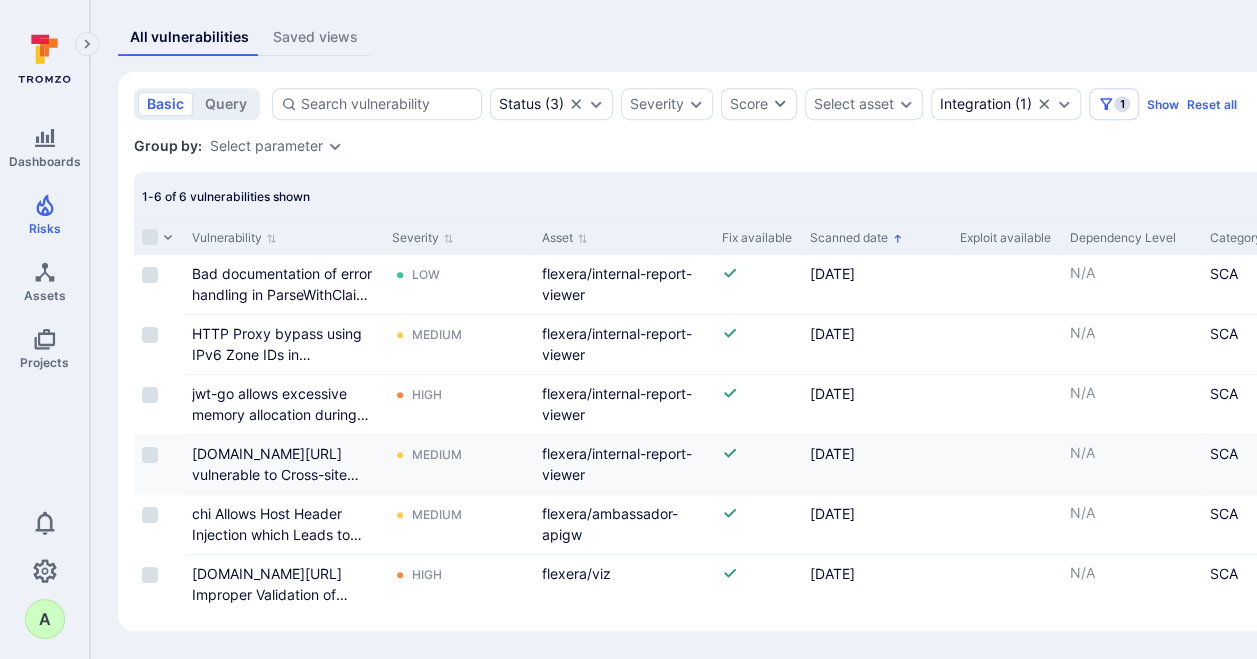 scroll, scrollTop: 0, scrollLeft: 0, axis: both 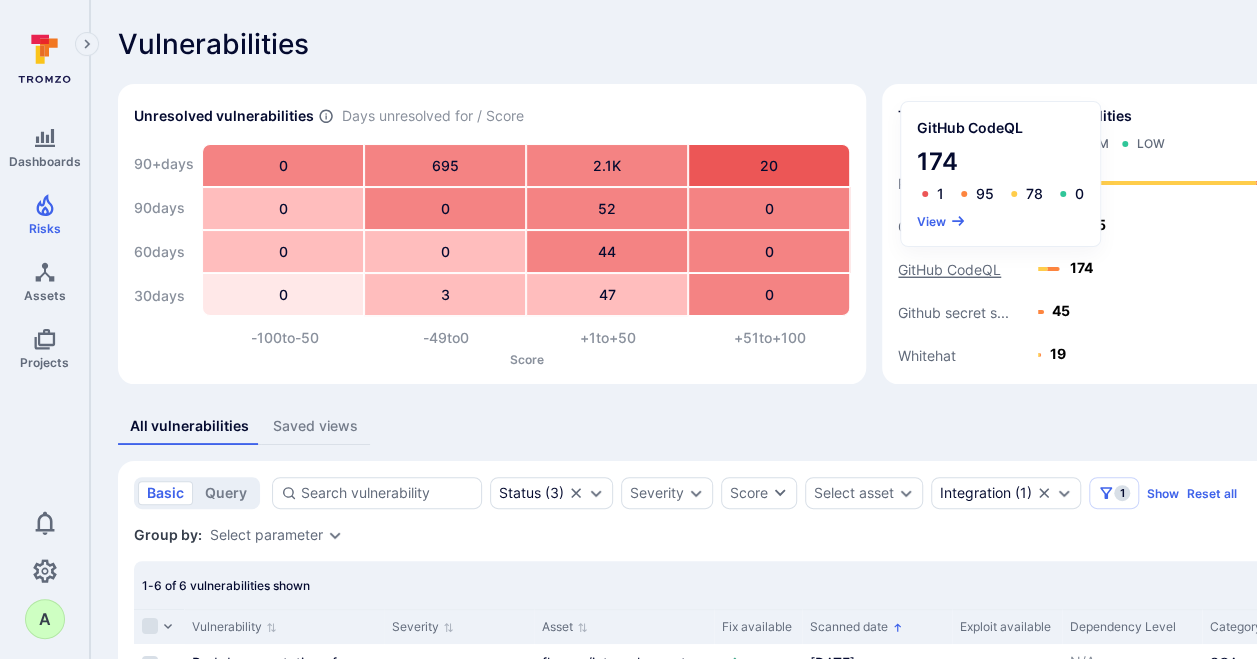click on "GitHub CodeQL" 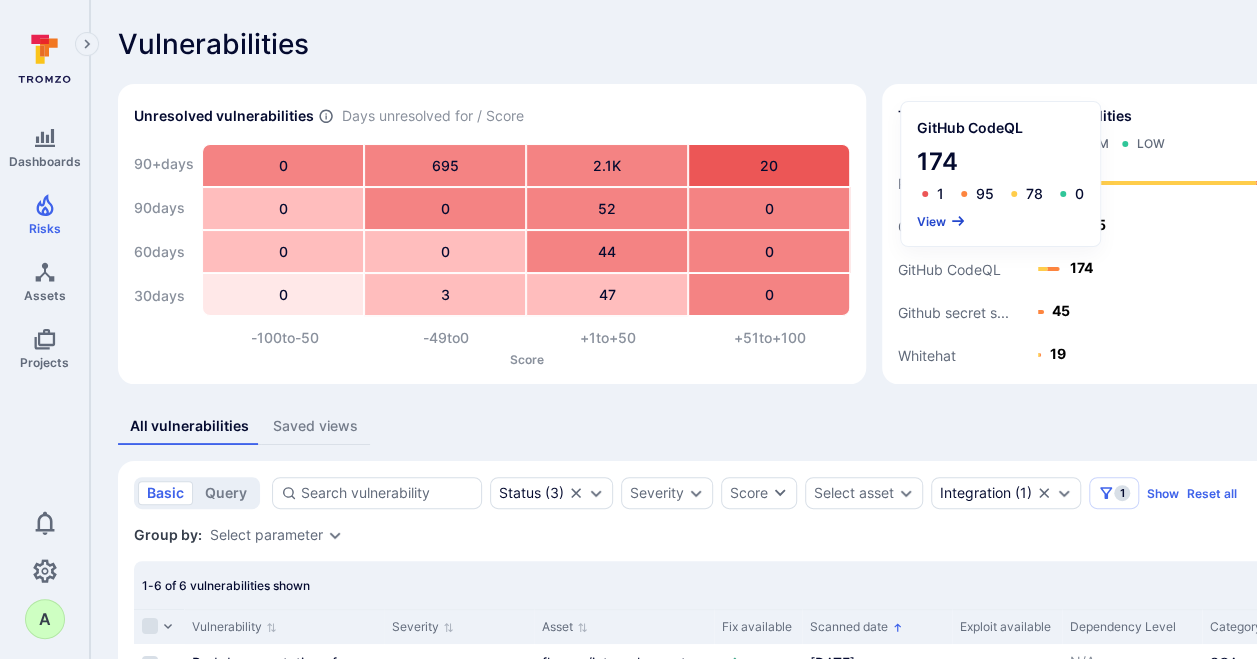 click on "View" at bounding box center (941, 221) 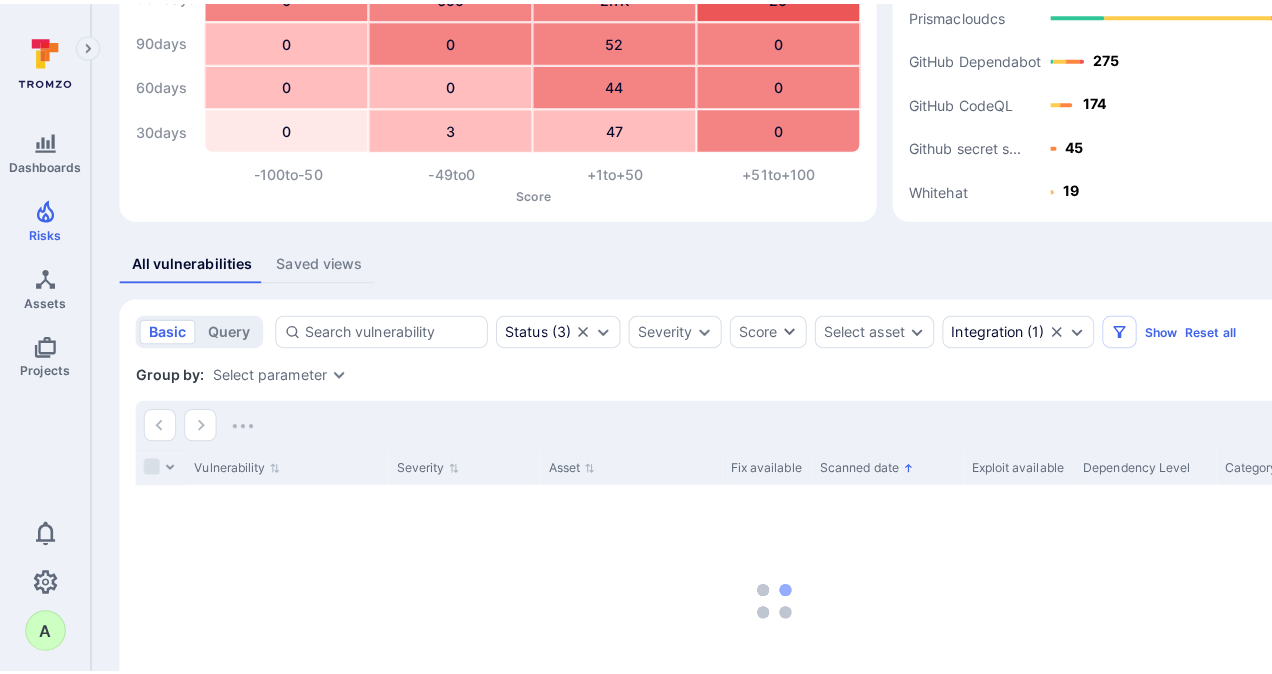 scroll, scrollTop: 200, scrollLeft: 0, axis: vertical 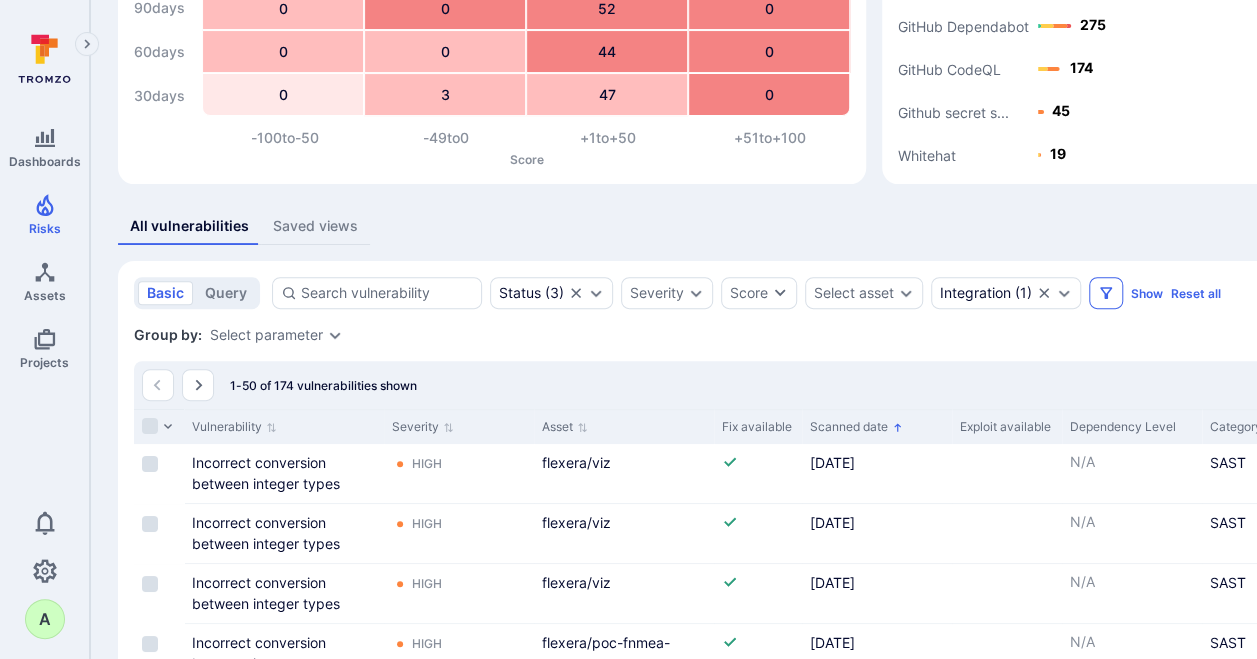 click 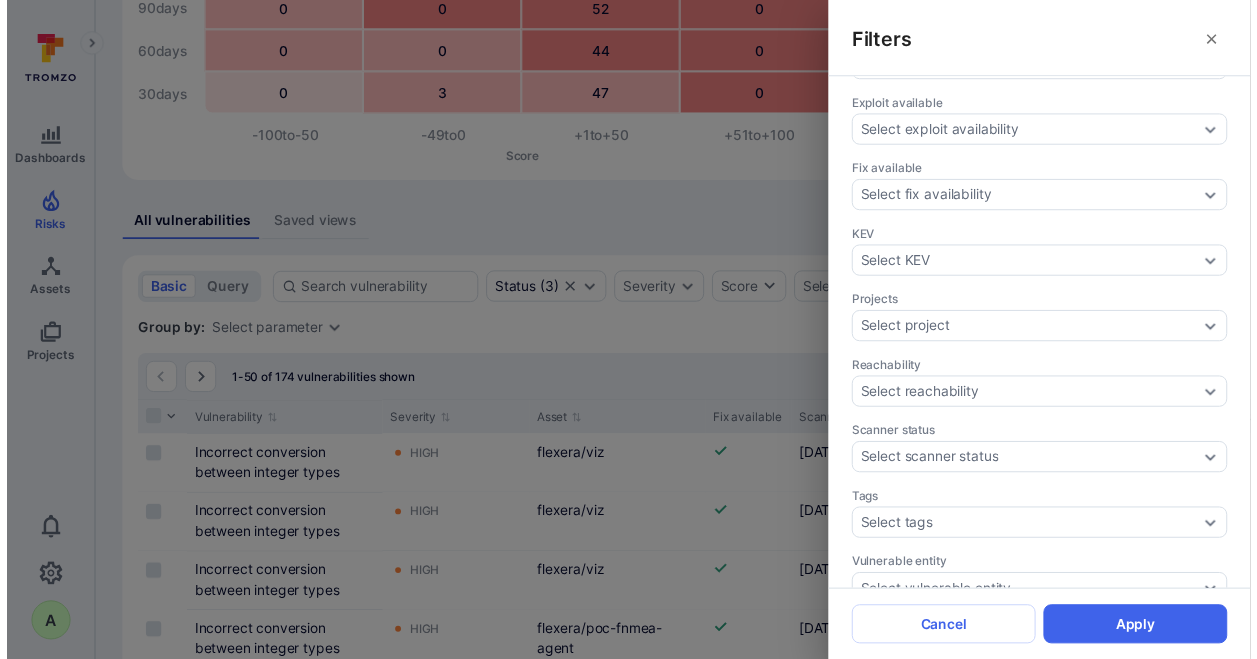 scroll, scrollTop: 668, scrollLeft: 0, axis: vertical 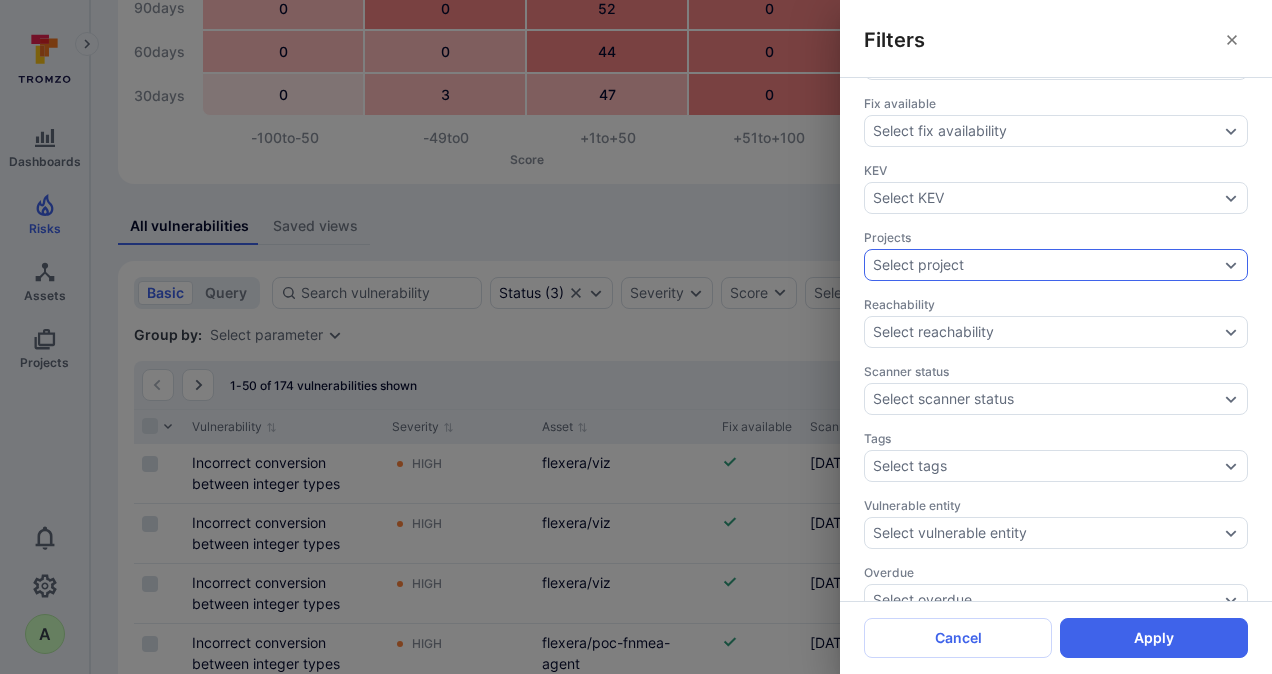 click 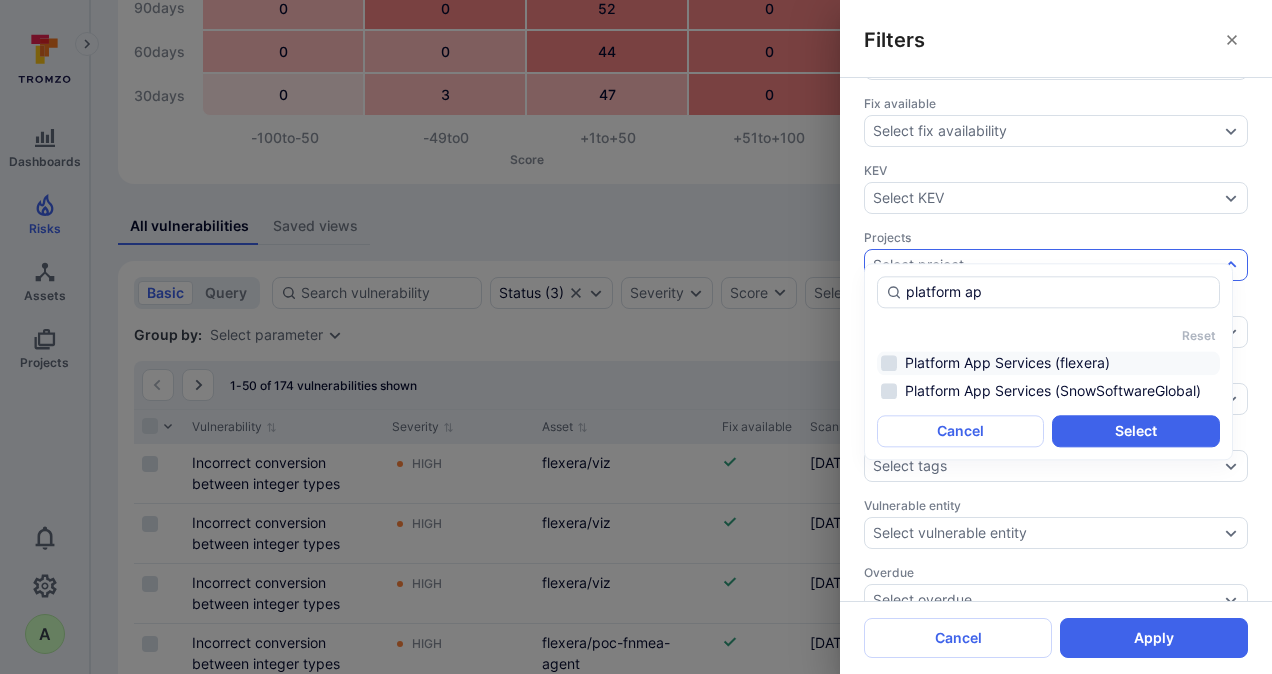 click on "Platform App Services (flexera)" at bounding box center [1048, 363] 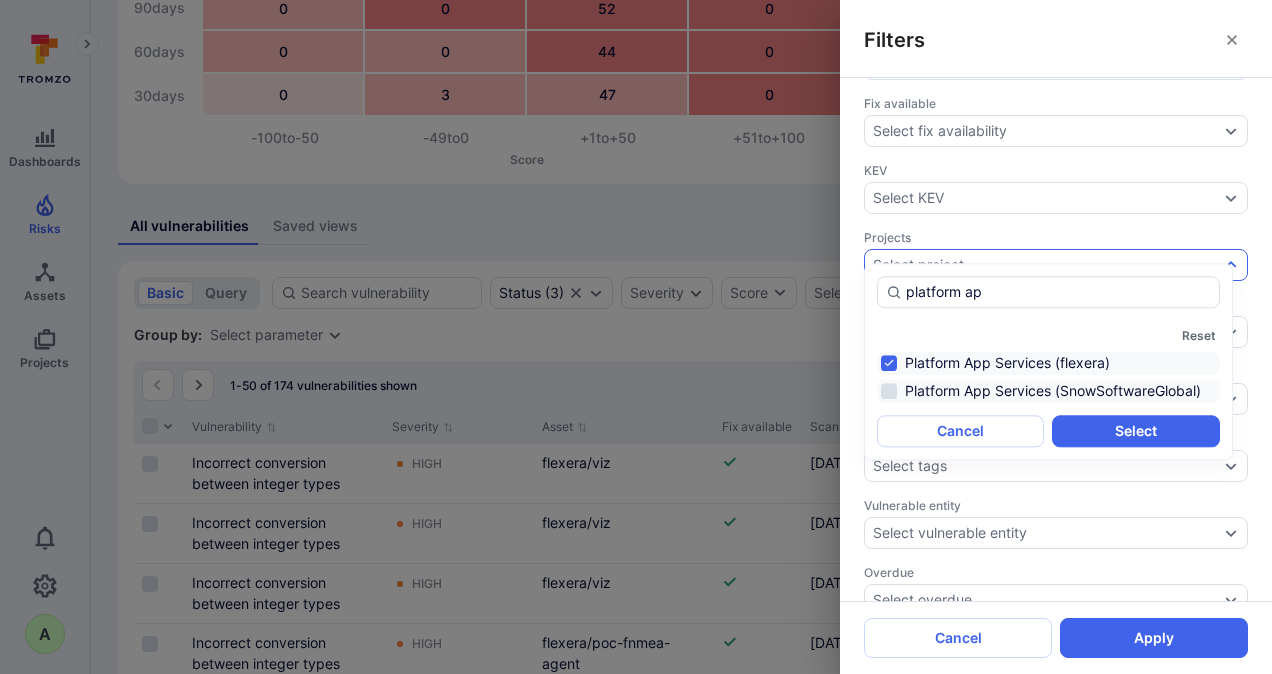 click on "Platform App Services (SnowSoftwareGlobal)" at bounding box center (1048, 391) 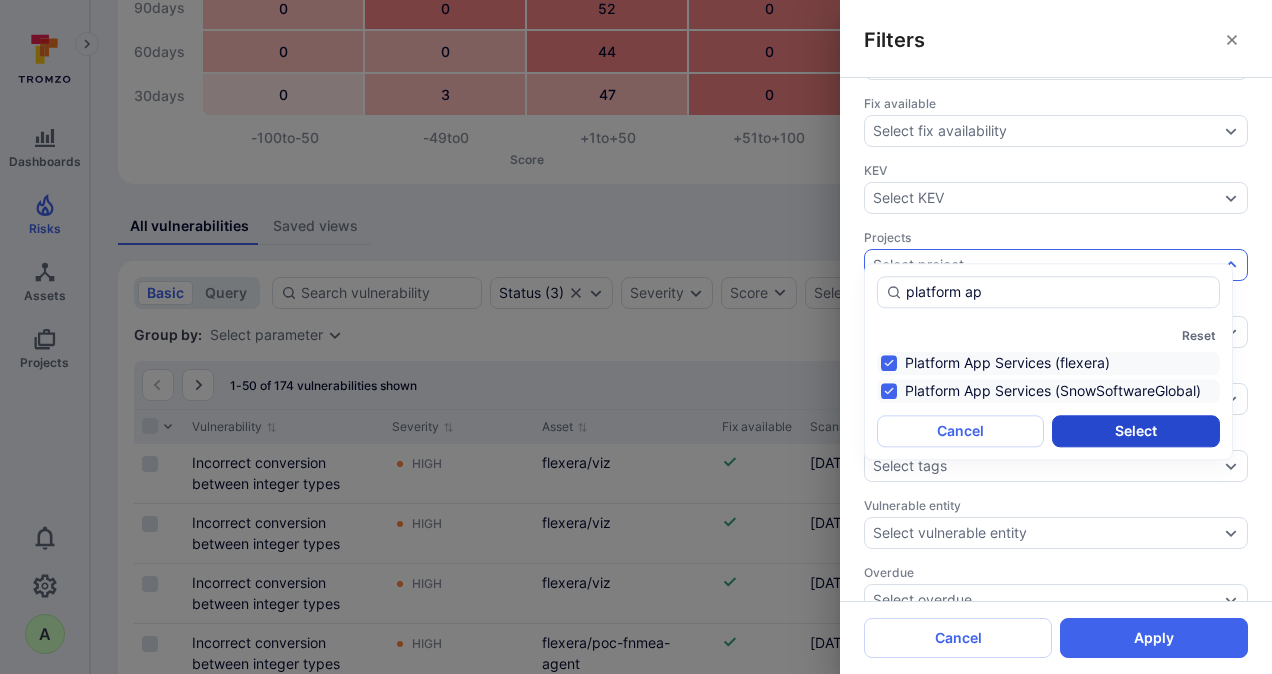 type on "platform ap" 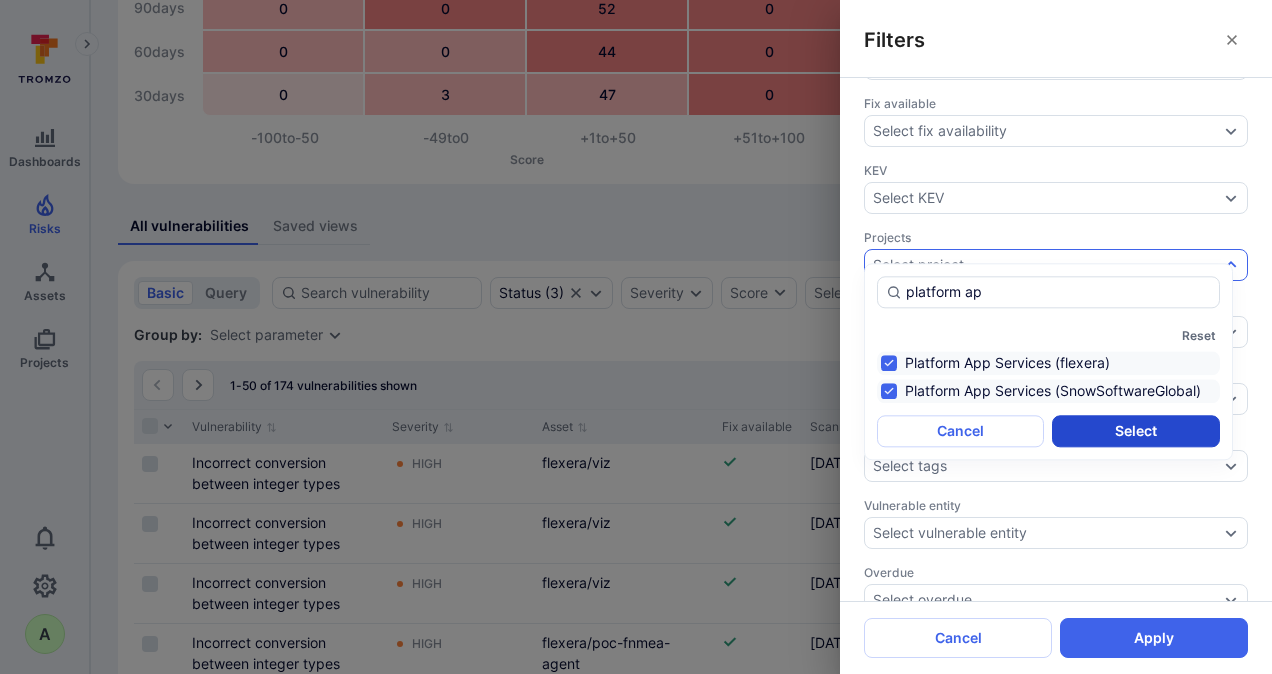 click on "Select" at bounding box center (1135, 431) 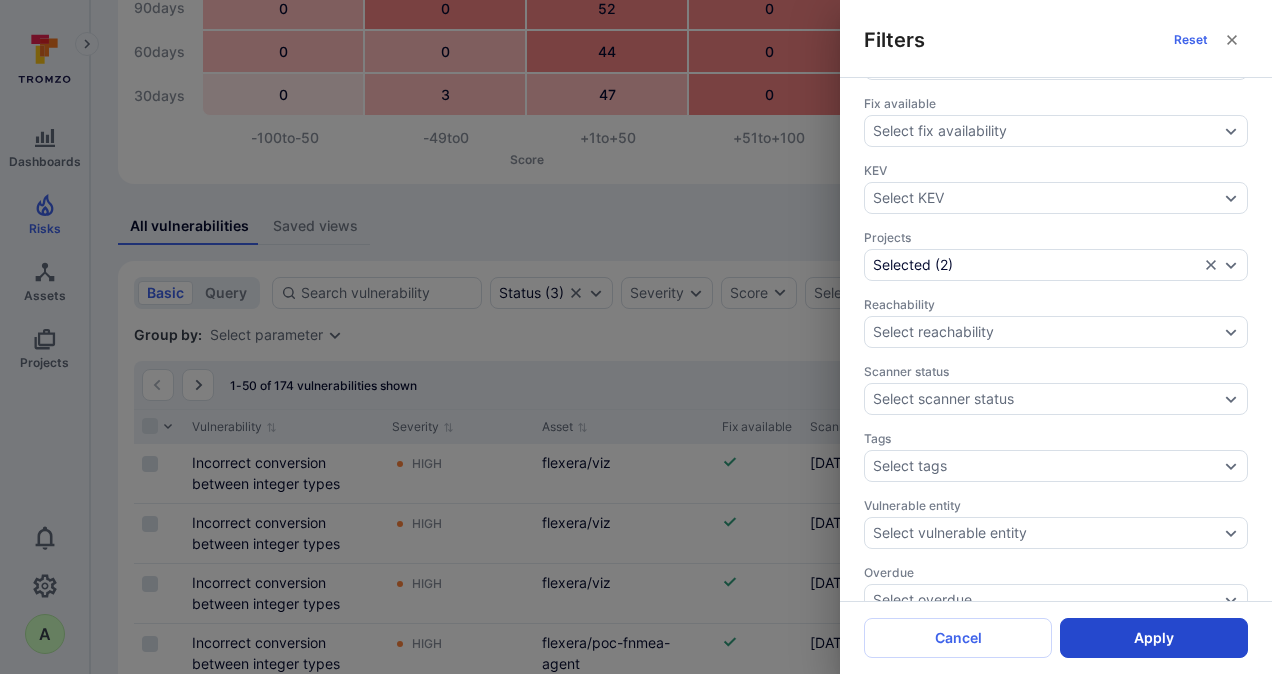 click on "Apply" at bounding box center [1154, 638] 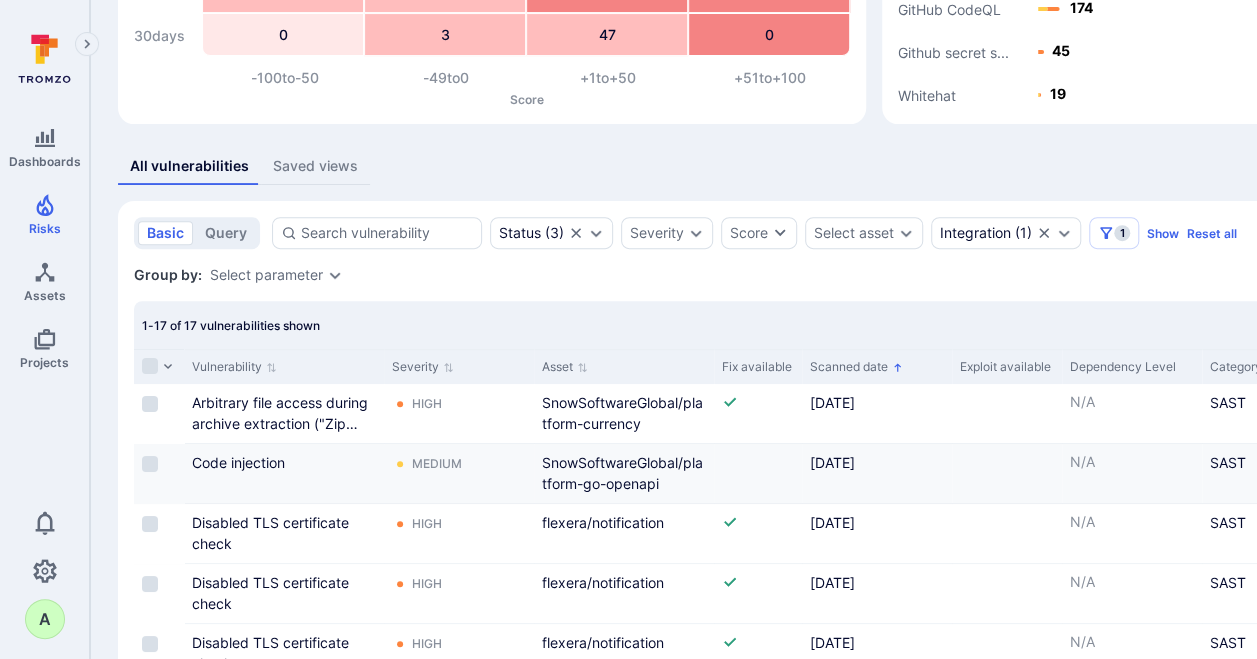 scroll, scrollTop: 258, scrollLeft: 0, axis: vertical 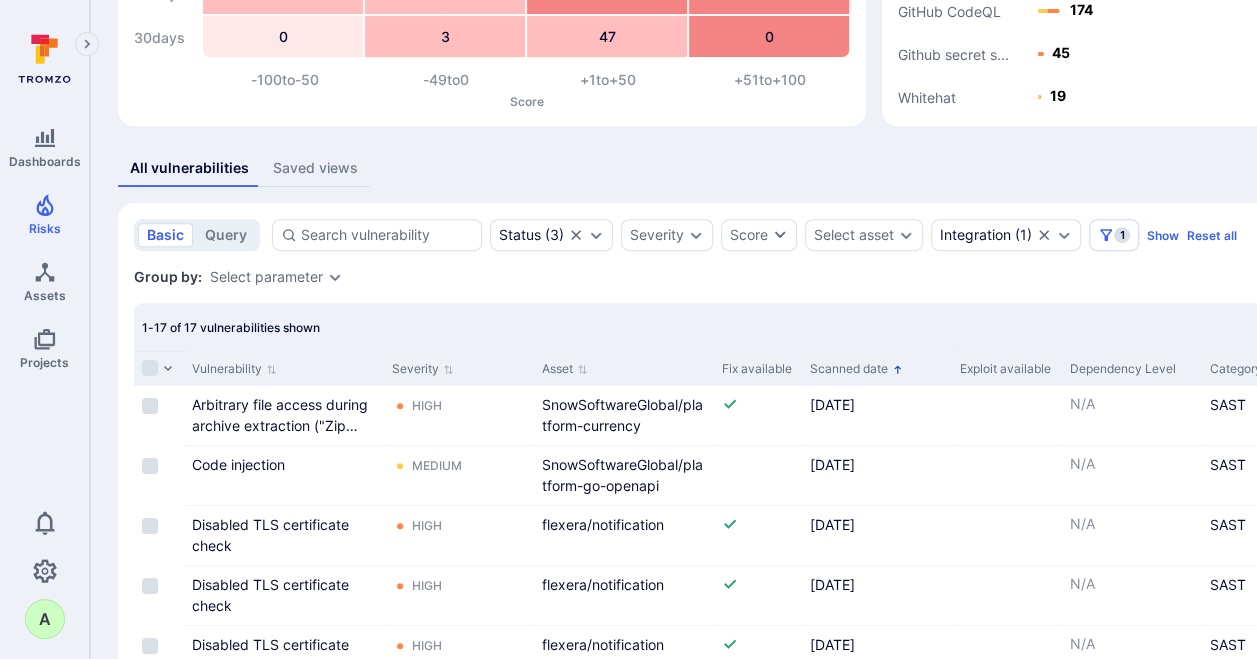 click 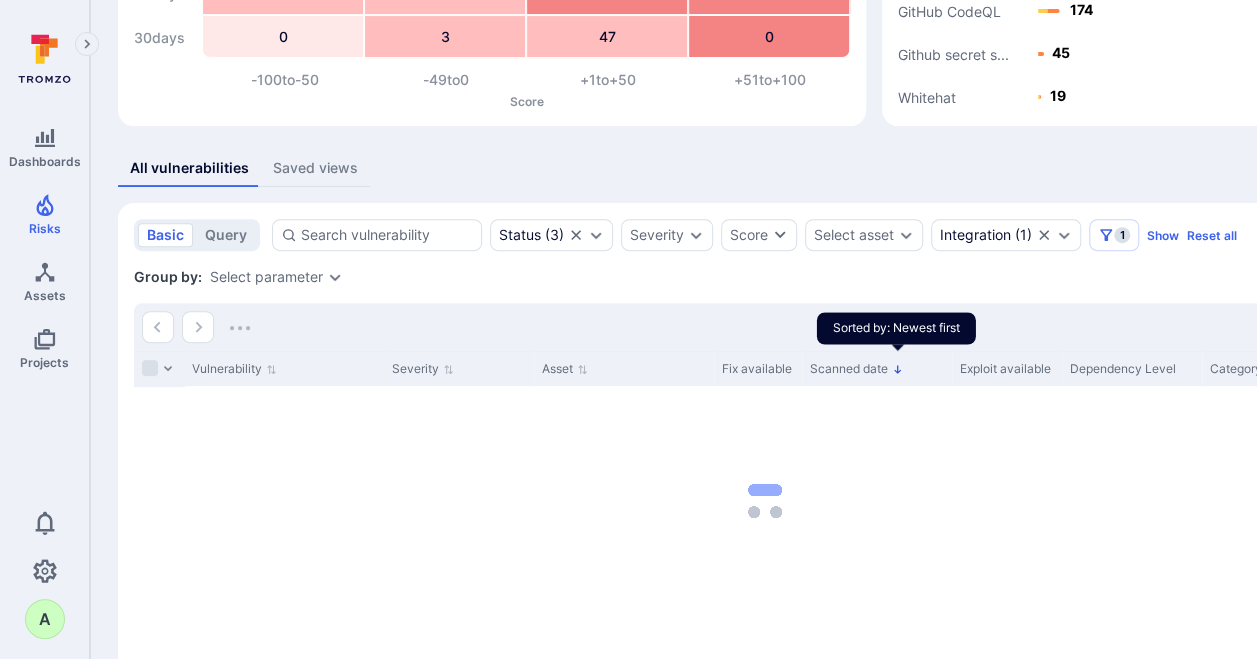 click 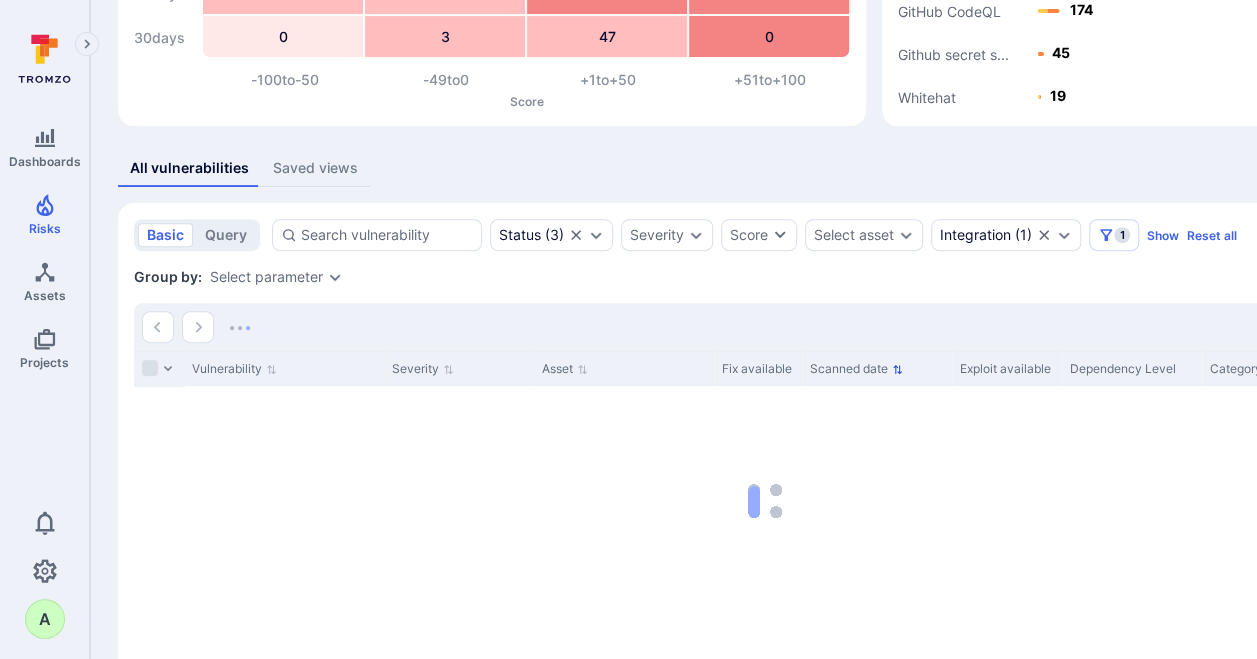 click 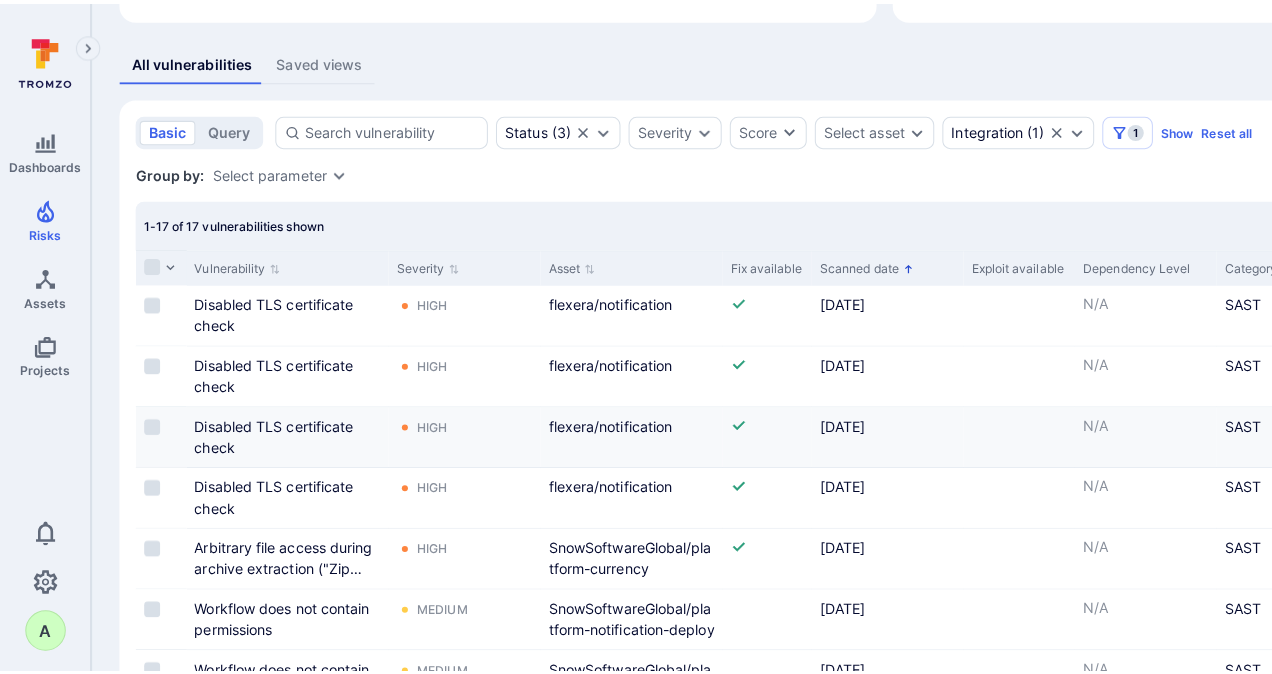 scroll, scrollTop: 258, scrollLeft: 0, axis: vertical 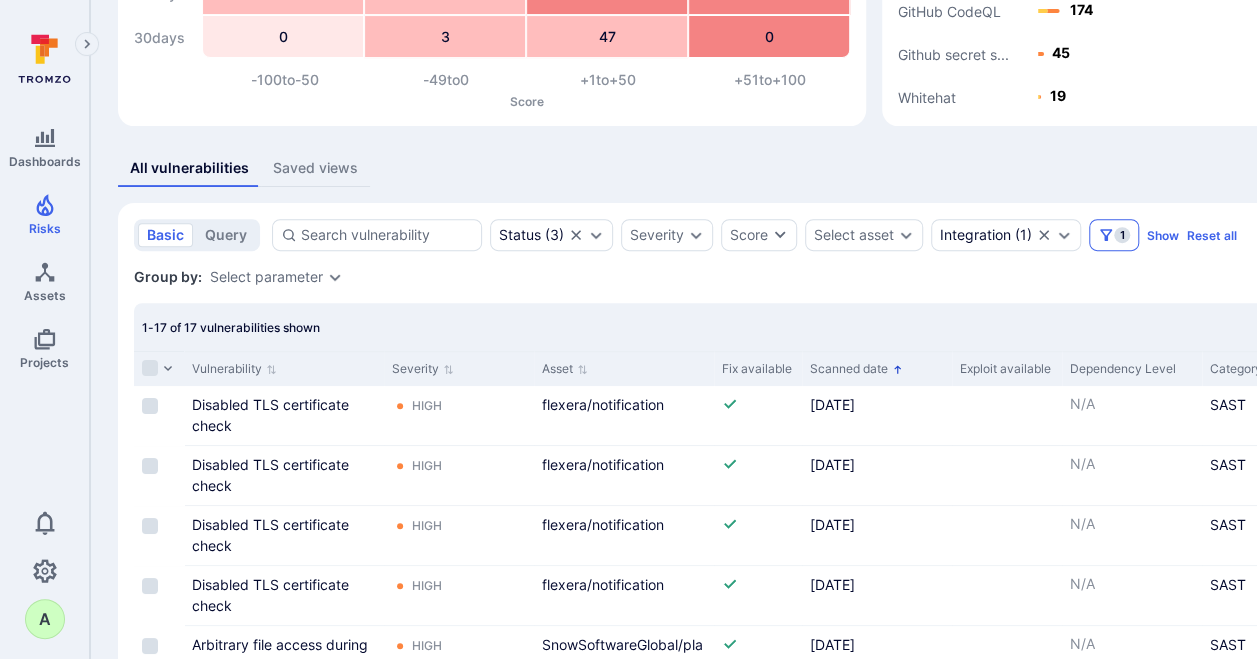 click 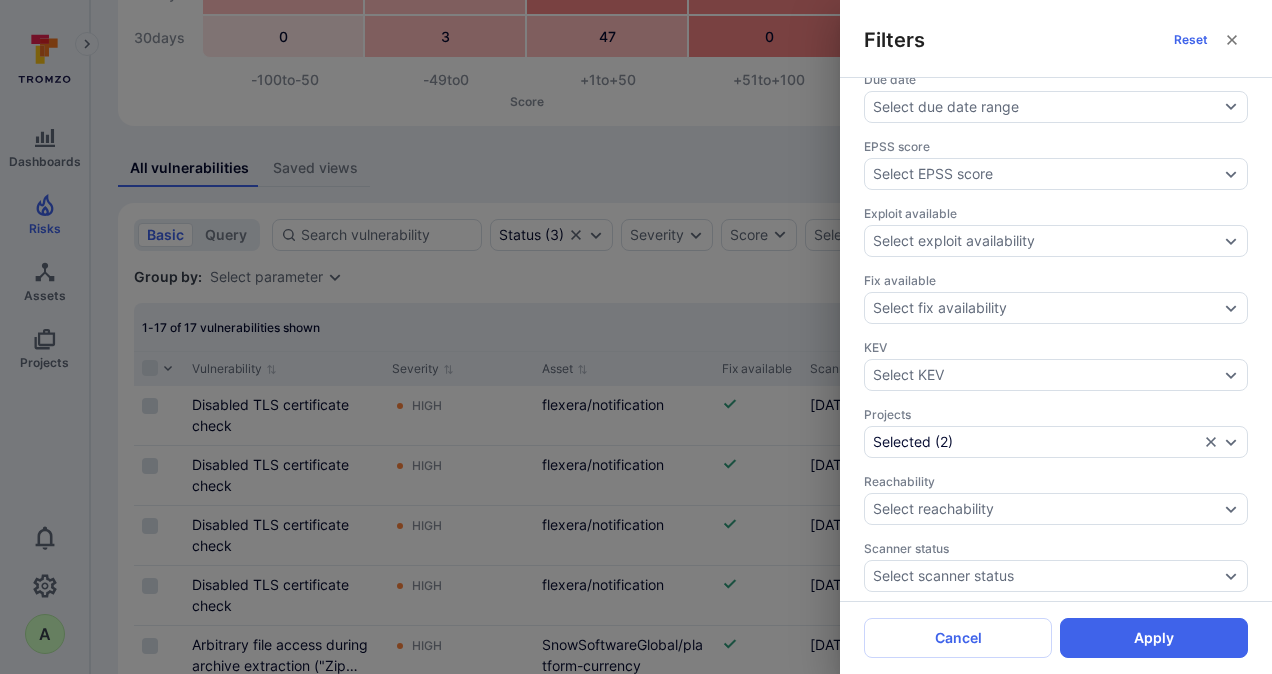 scroll, scrollTop: 600, scrollLeft: 0, axis: vertical 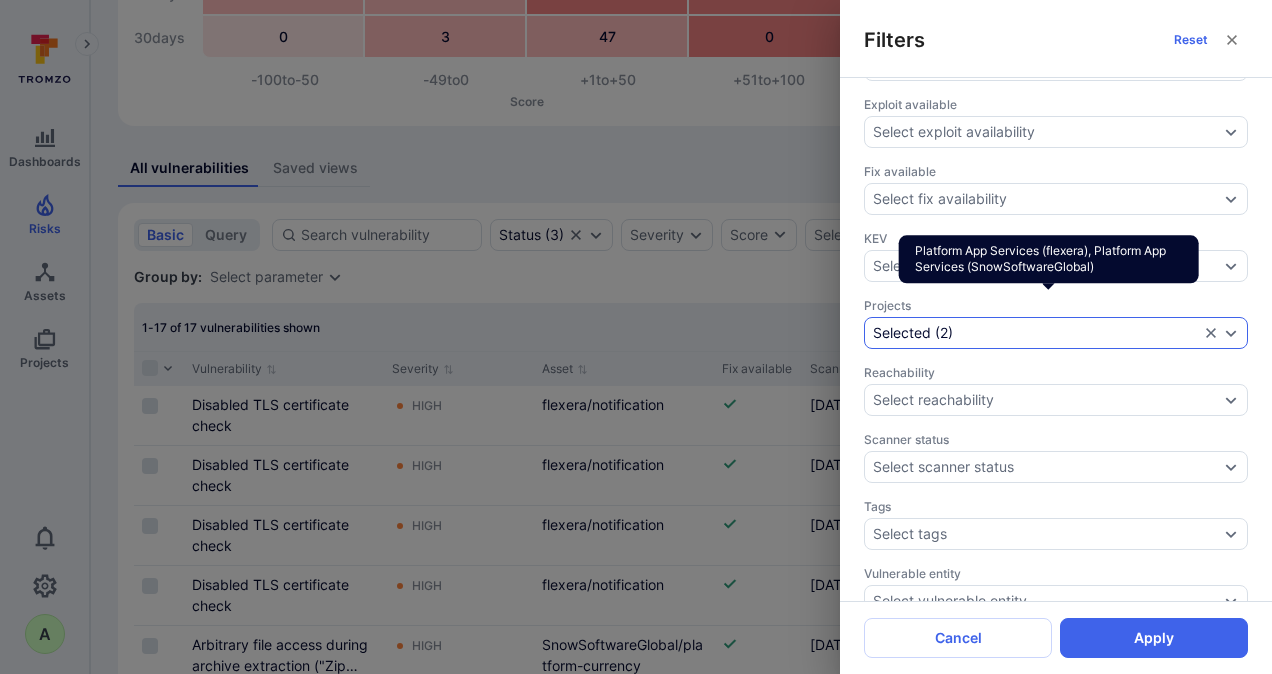 click 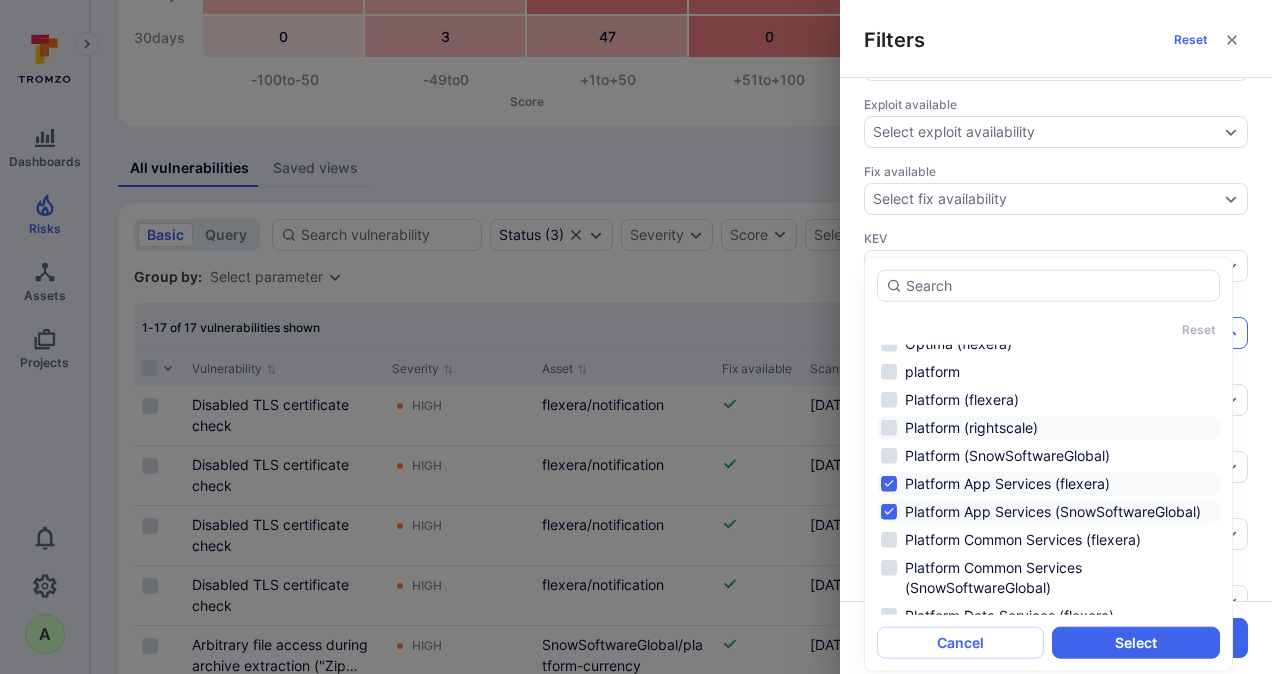 scroll, scrollTop: 1046, scrollLeft: 0, axis: vertical 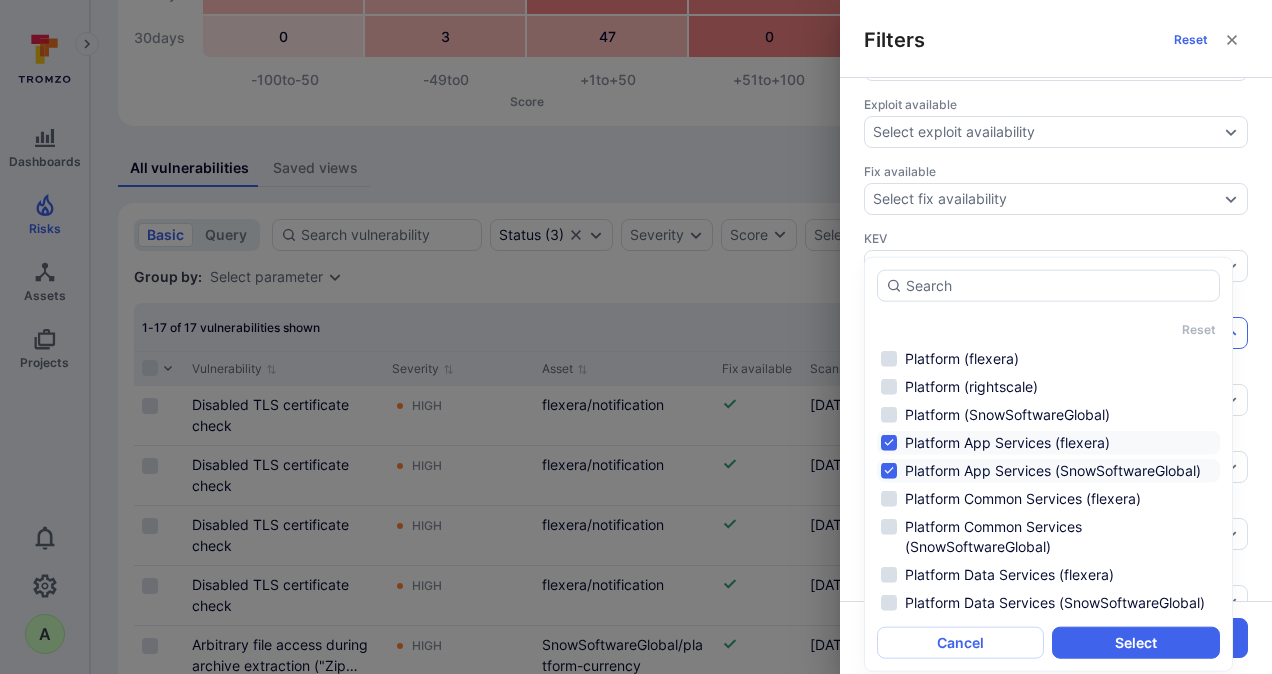 click on "Platform App Services (flexera)" at bounding box center [1048, 443] 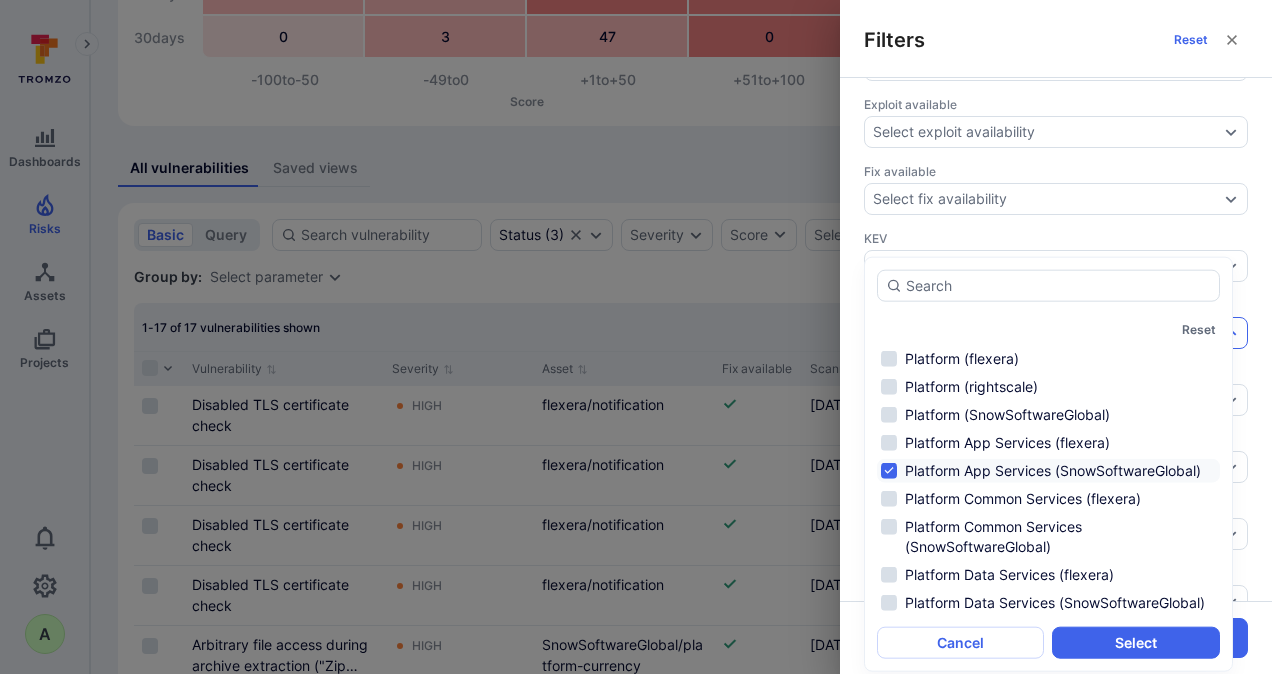 click on "Platform App Services (SnowSoftwareGlobal)" at bounding box center (1048, 471) 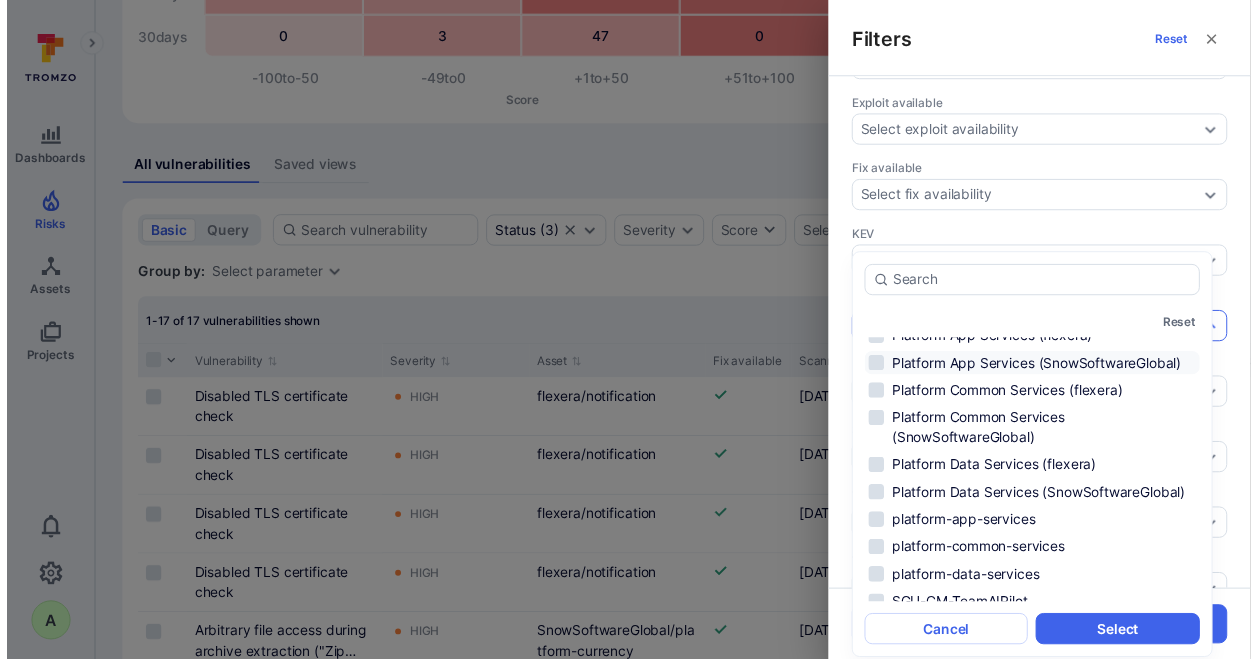 scroll, scrollTop: 1246, scrollLeft: 0, axis: vertical 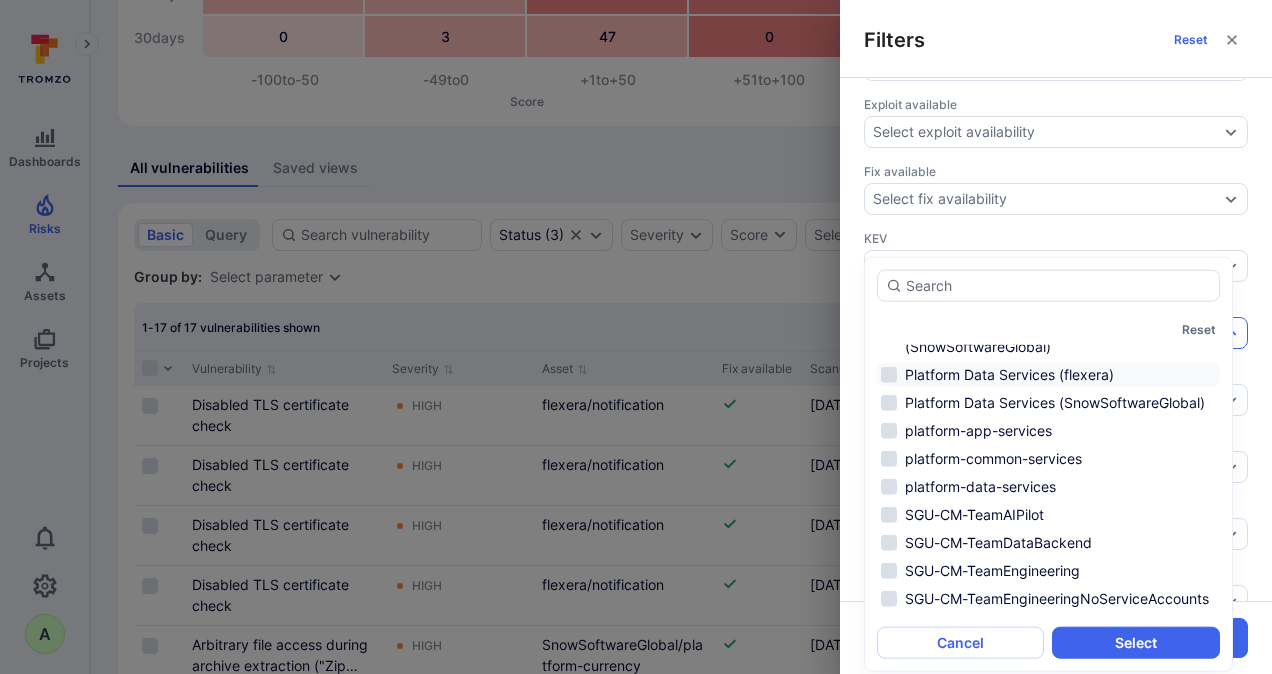 click on "Platform Data Services (flexera)" at bounding box center [1048, 375] 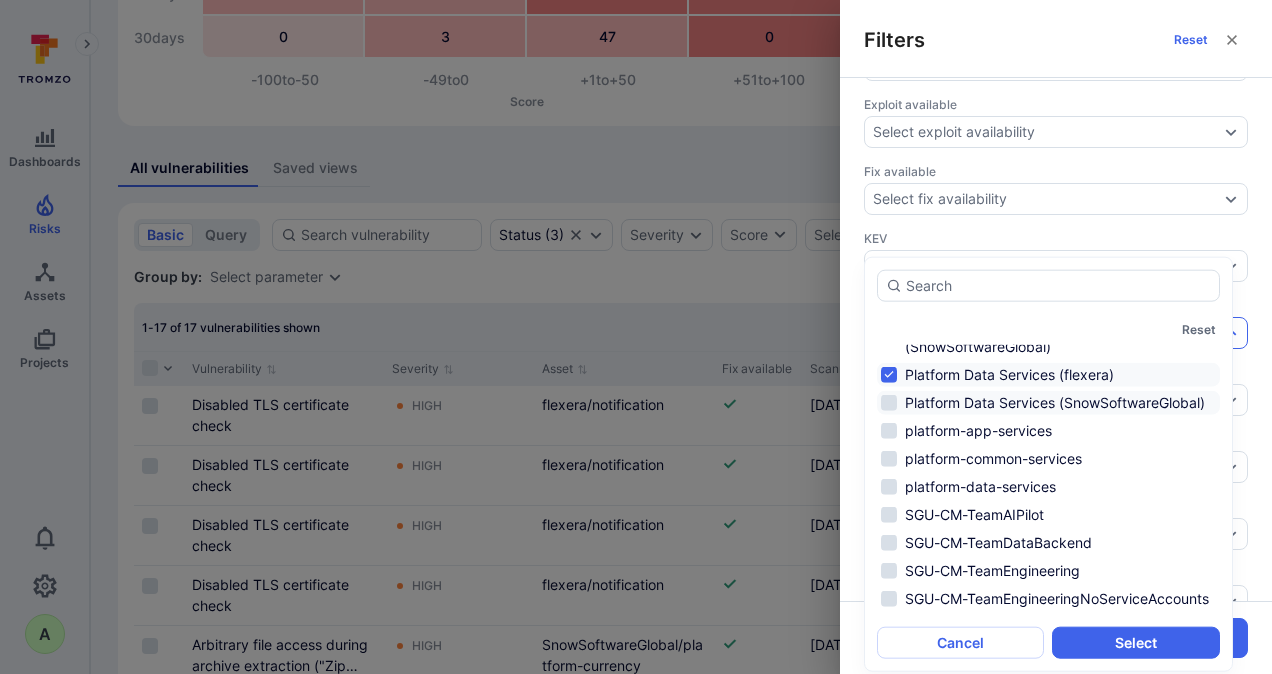 click on "Platform Data Services (SnowSoftwareGlobal)" at bounding box center (1048, 403) 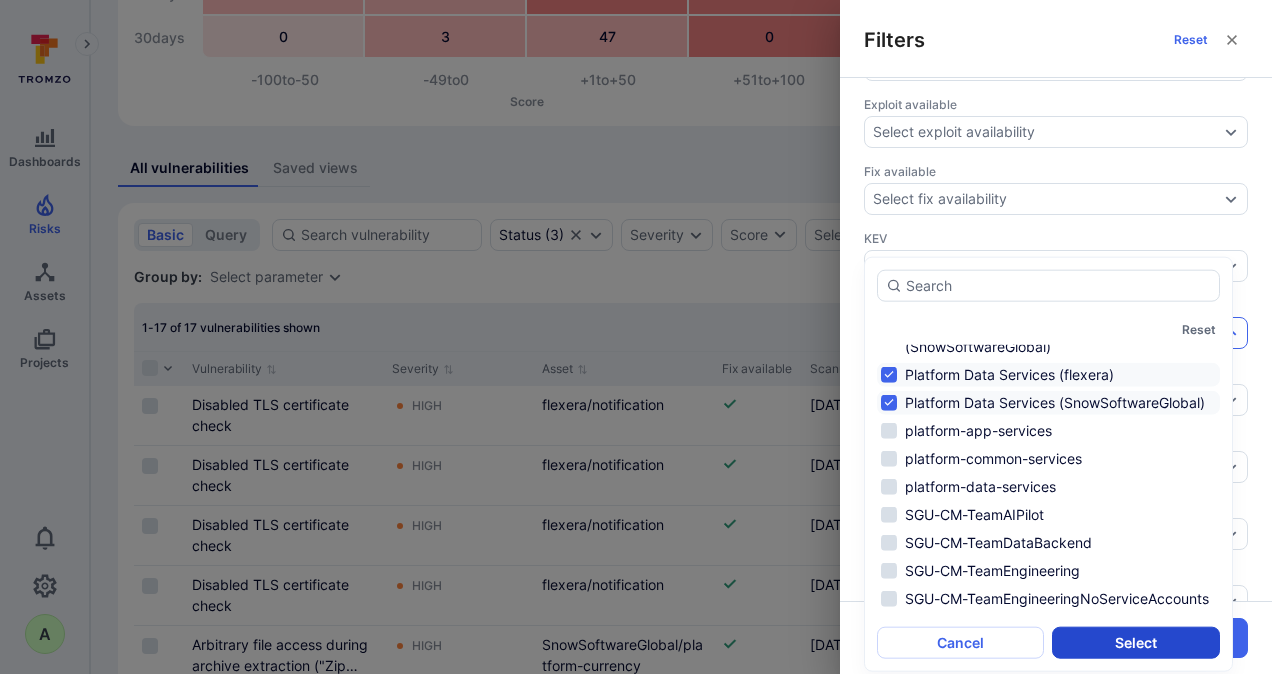 click on "Select" at bounding box center (1135, 642) 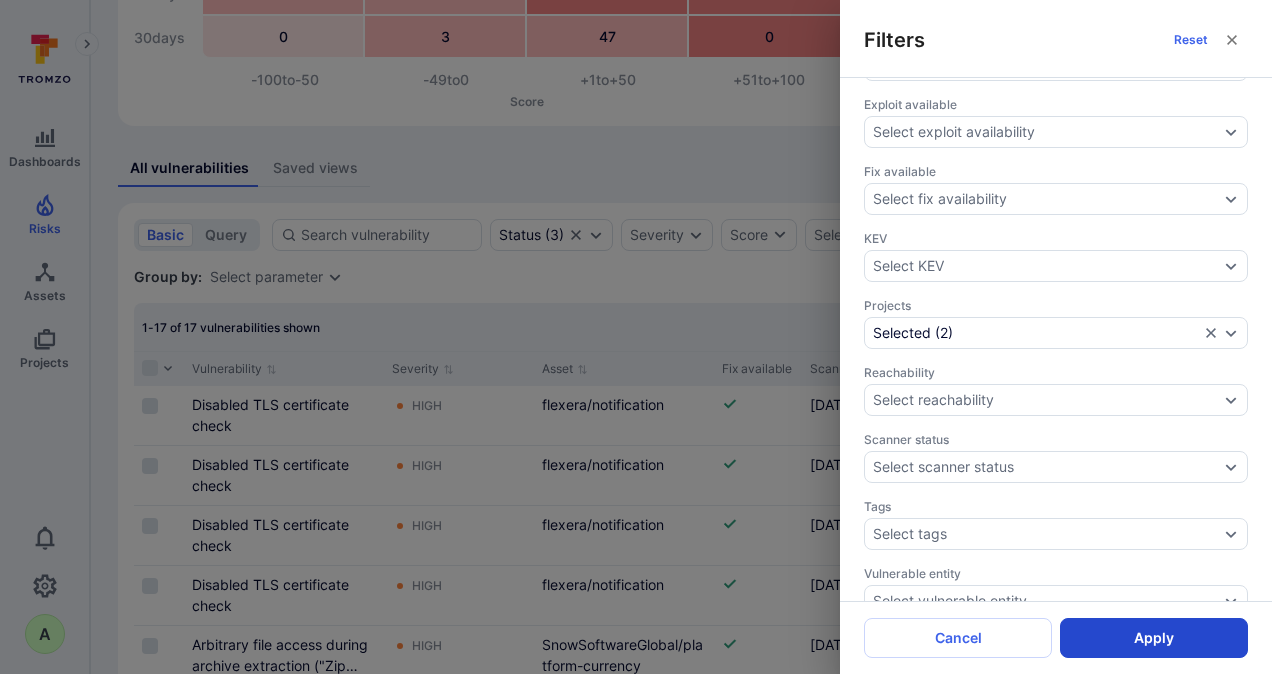 click on "Apply" at bounding box center [1154, 638] 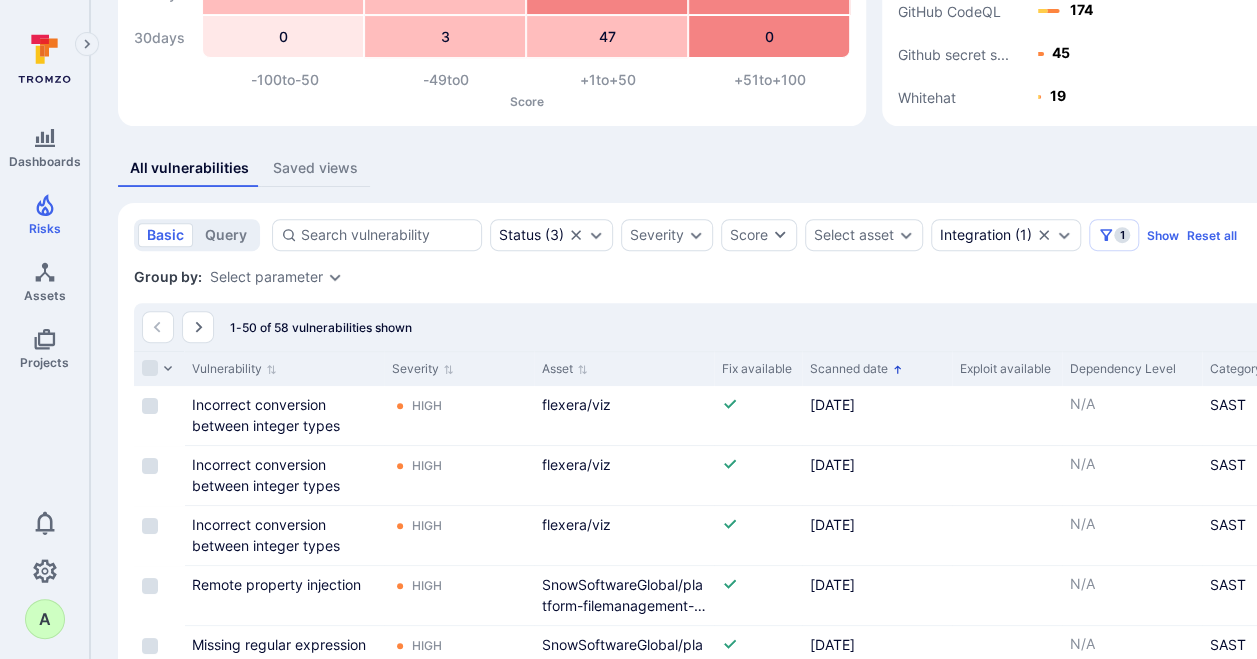 click 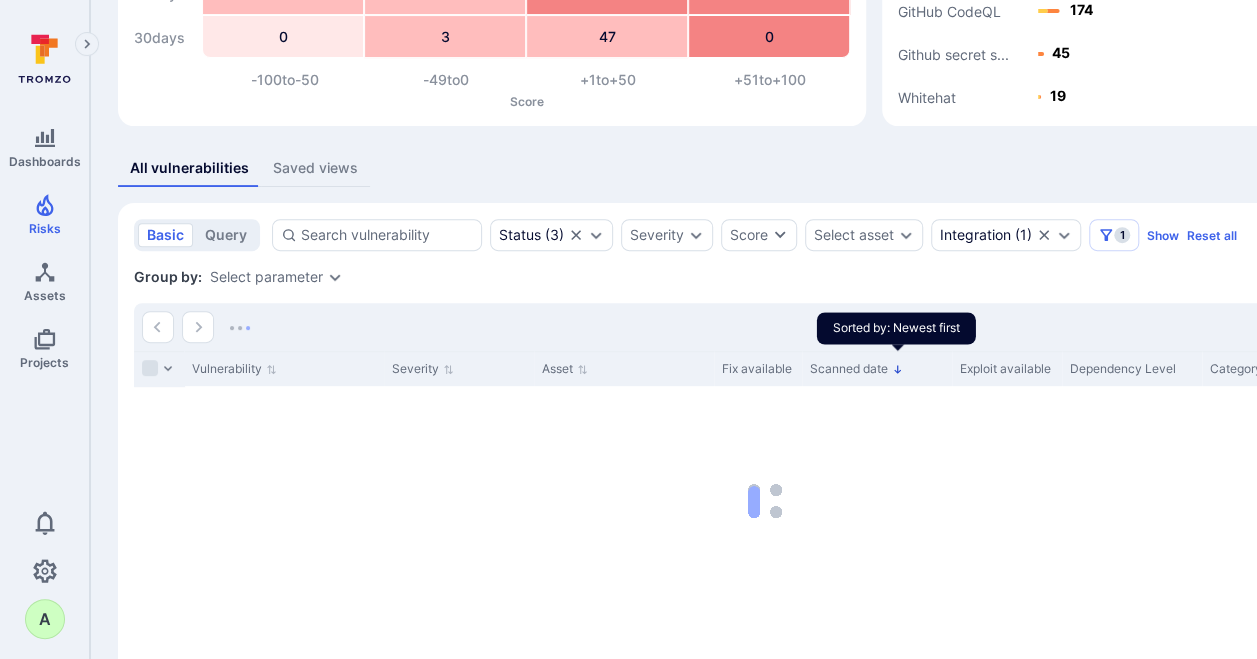 click 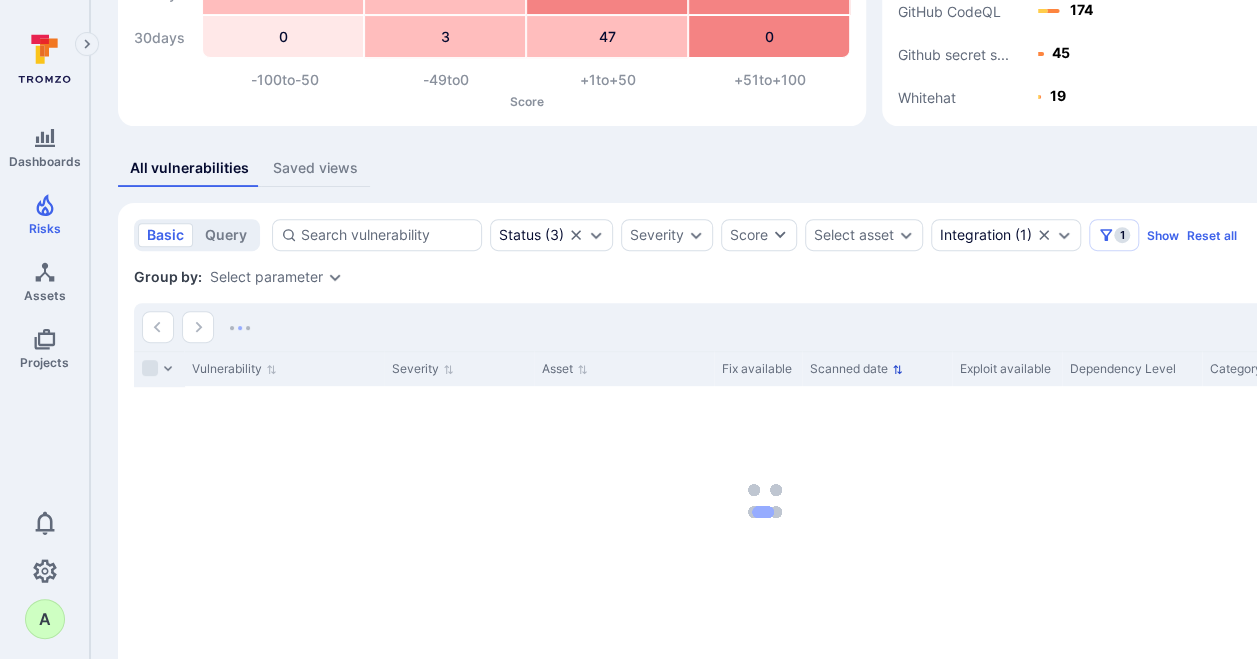 click 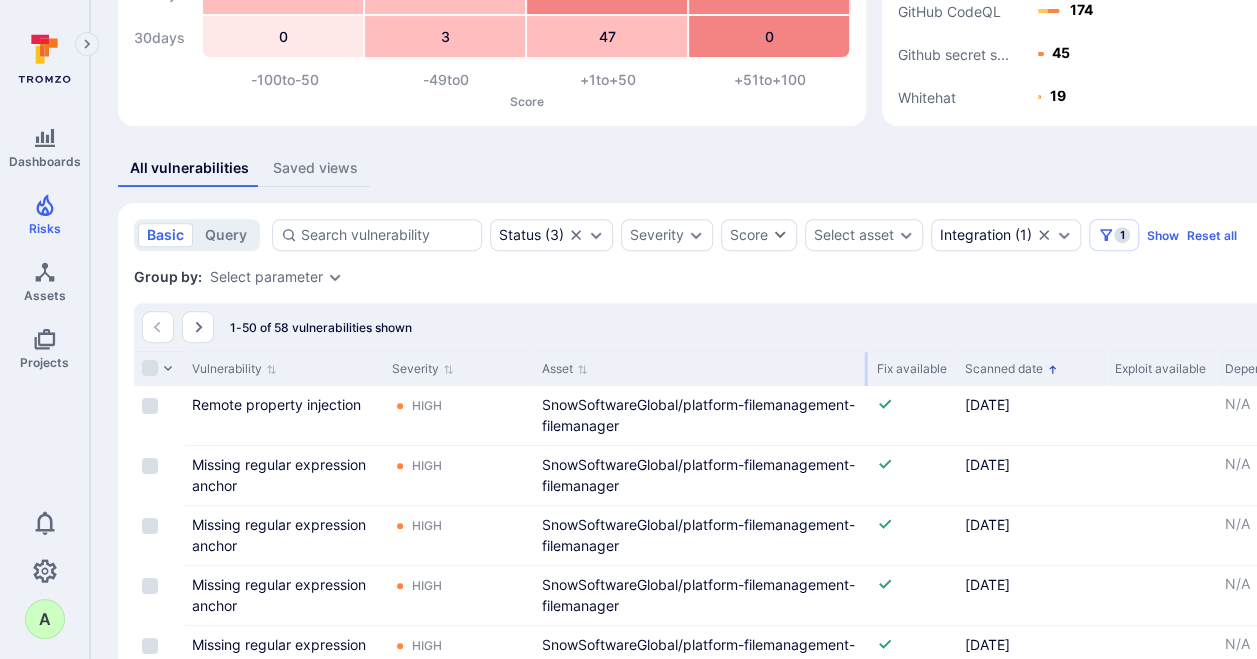 drag, startPoint x: 711, startPoint y: 366, endPoint x: 866, endPoint y: 373, distance: 155.15799 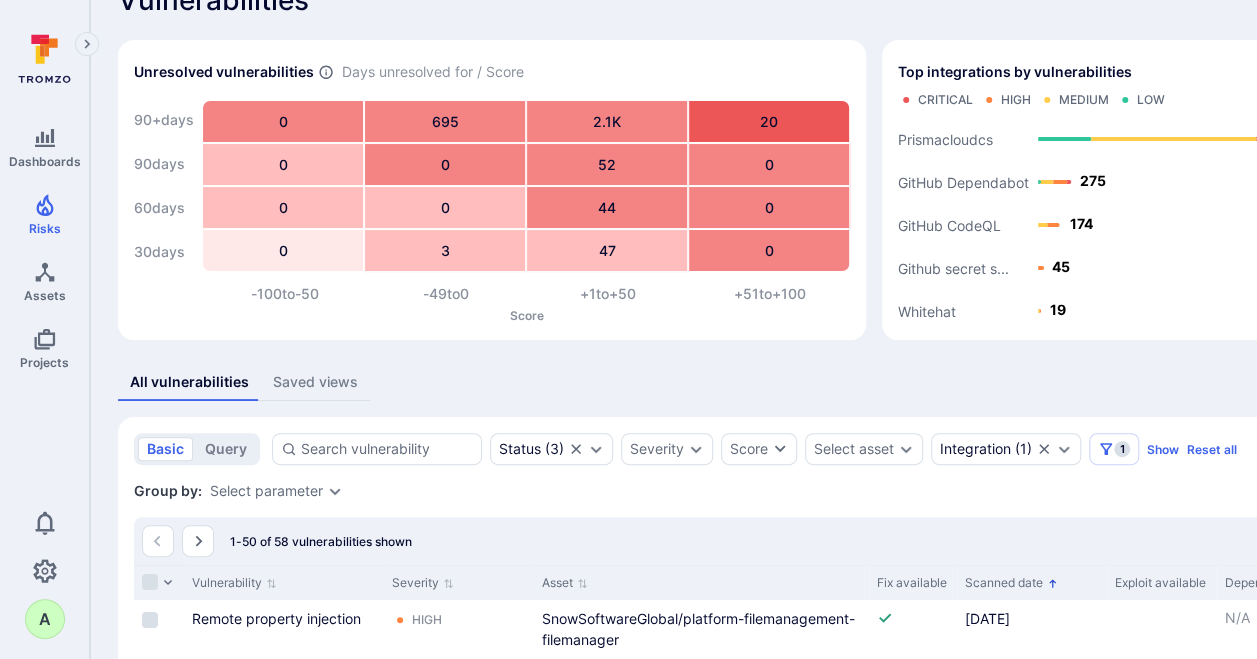 scroll, scrollTop: 0, scrollLeft: 0, axis: both 